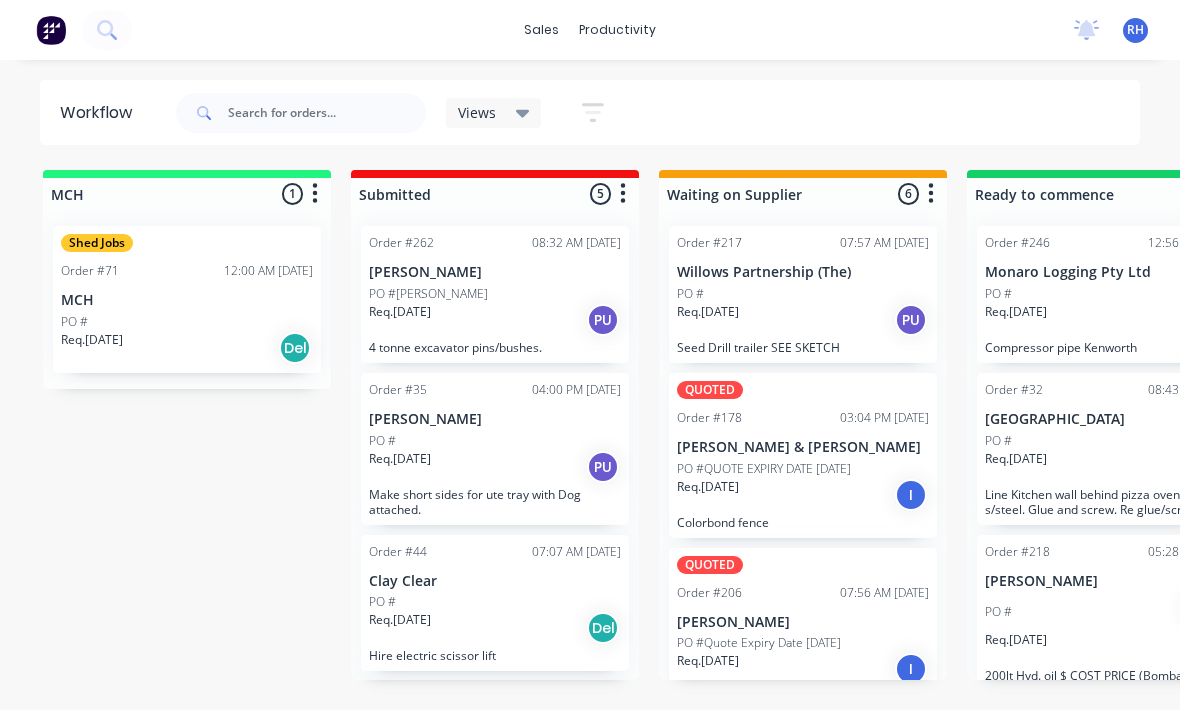 scroll, scrollTop: 36, scrollLeft: 508, axis: both 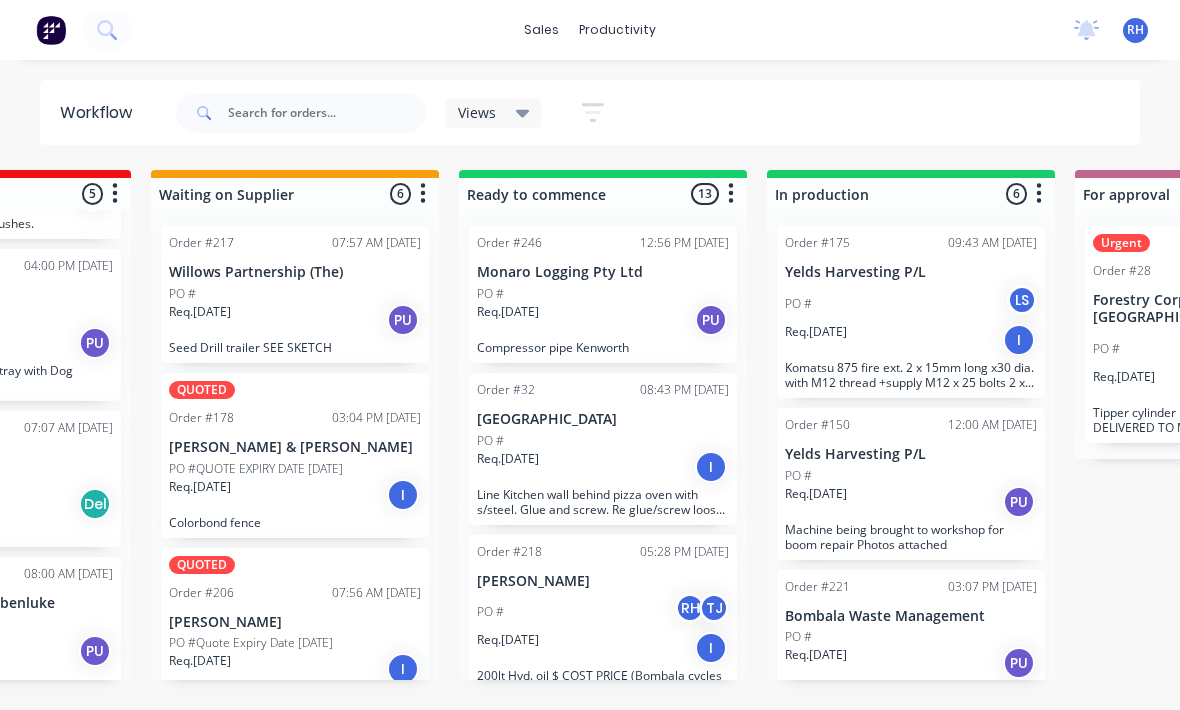 click on "PO #" at bounding box center (911, 476) 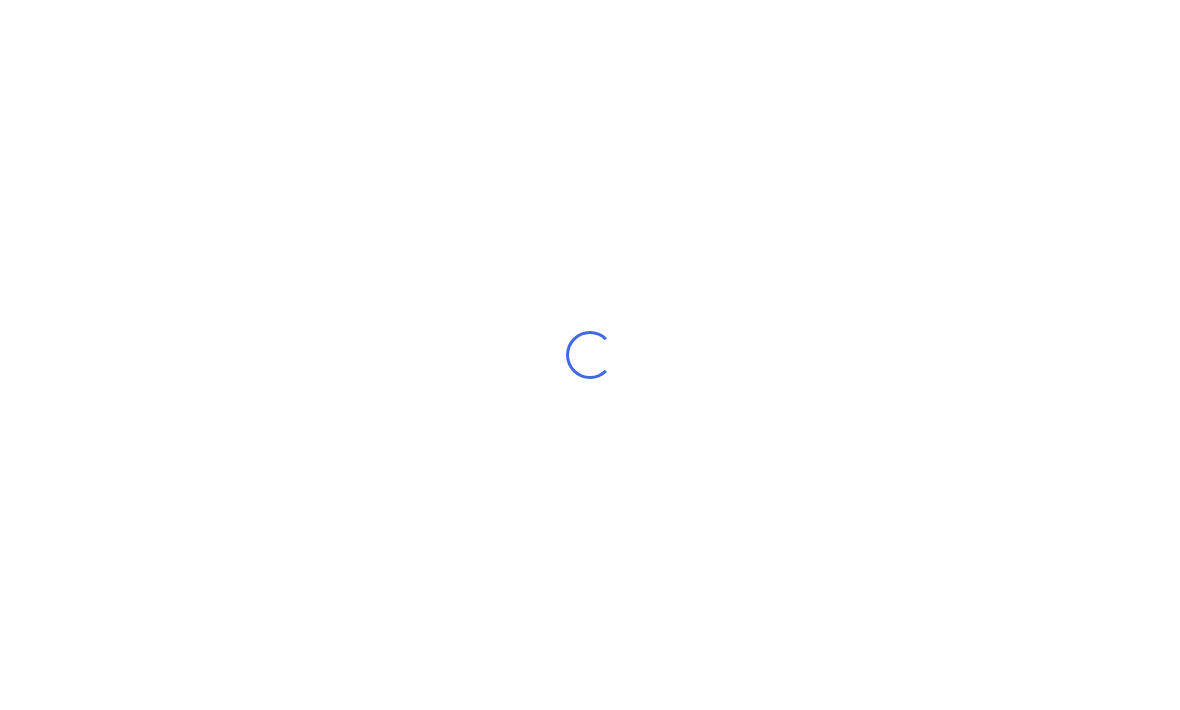 scroll, scrollTop: 36, scrollLeft: 0, axis: vertical 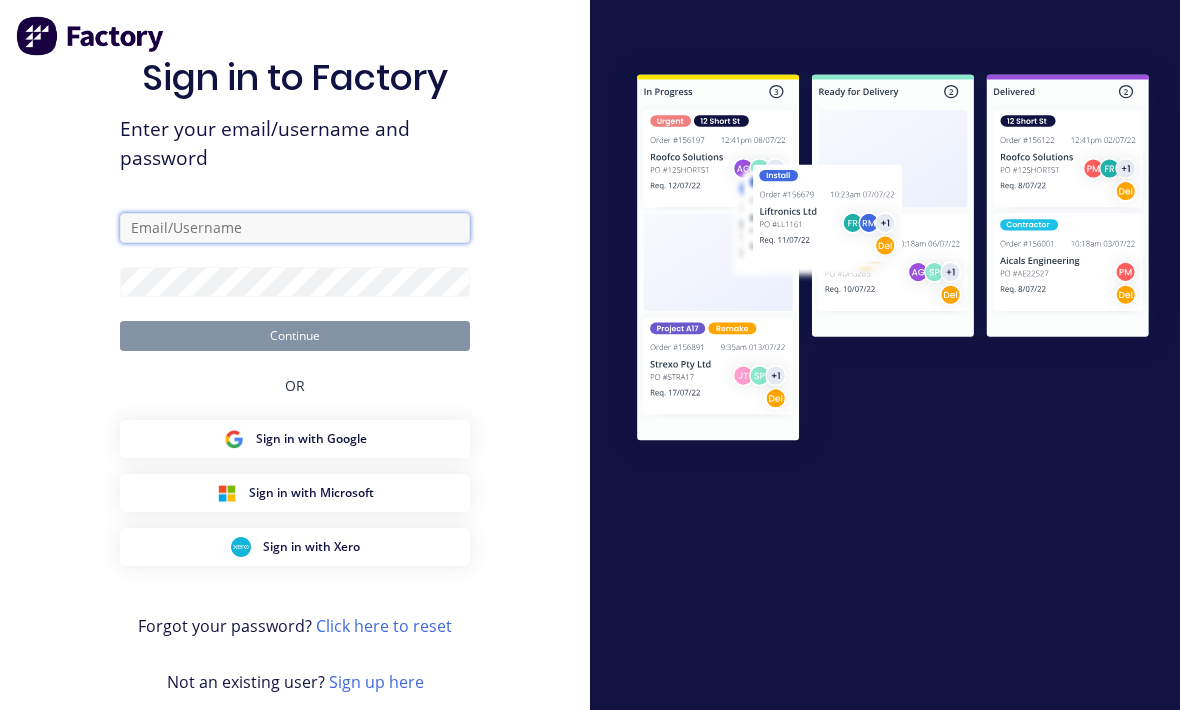 click at bounding box center (295, 228) 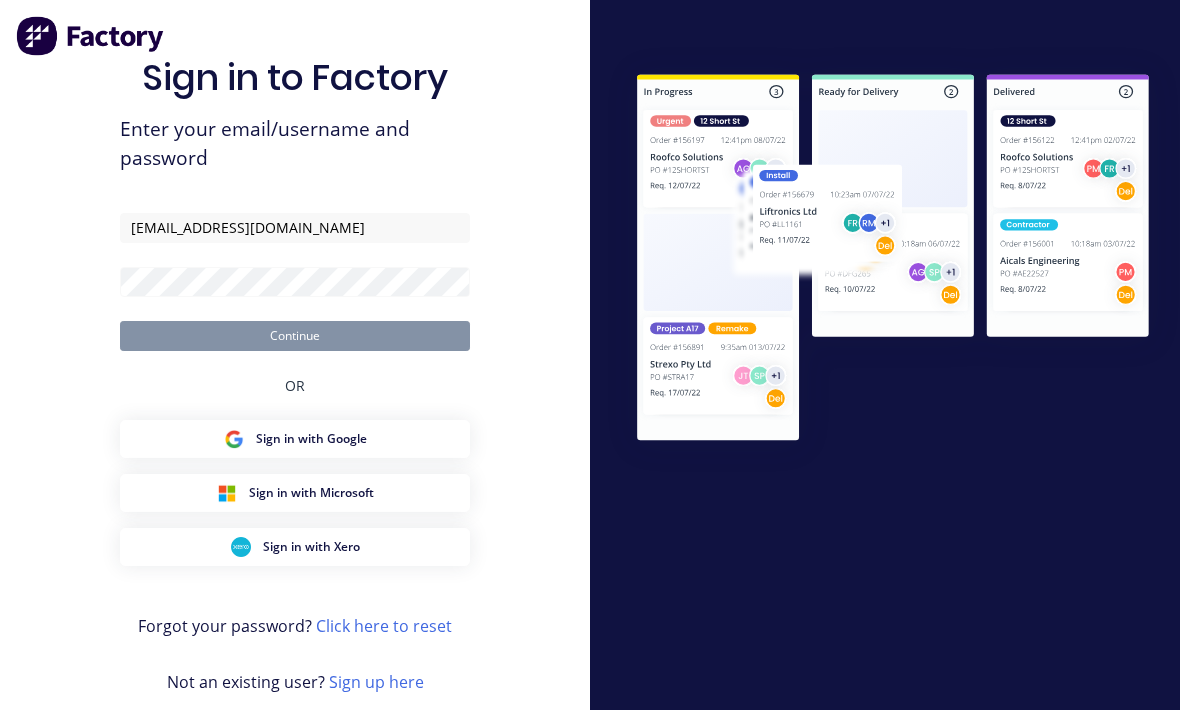 click on "Continue" at bounding box center [295, 336] 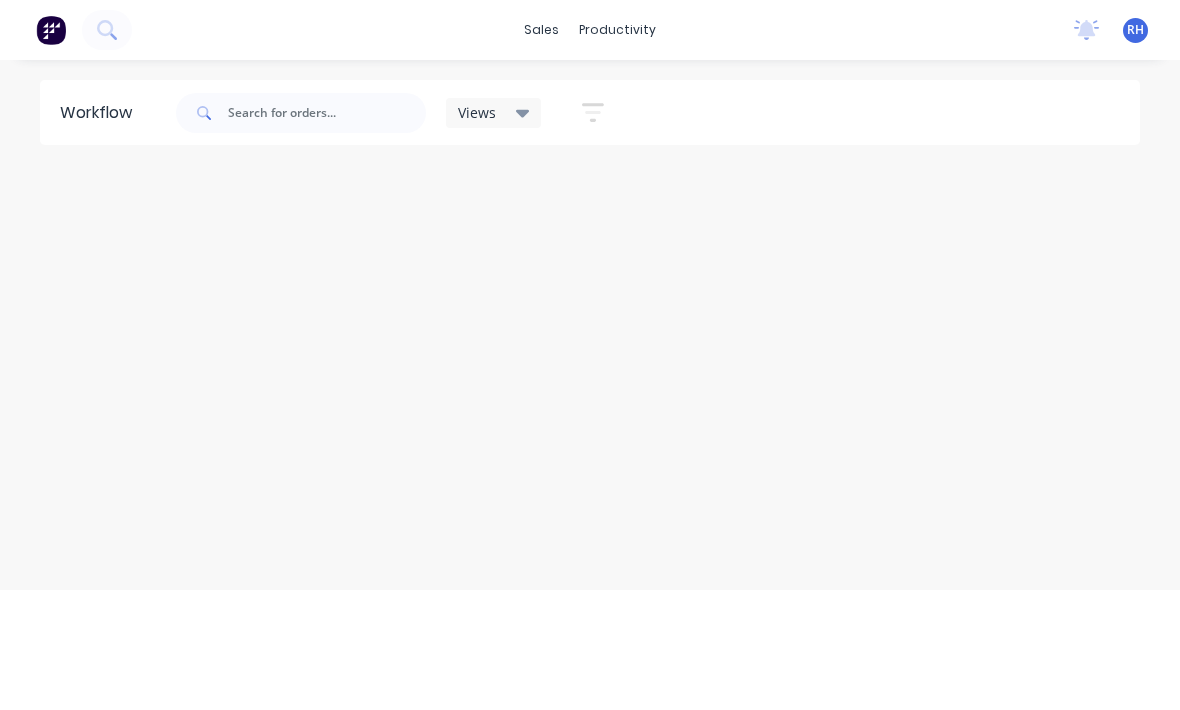 scroll, scrollTop: 26, scrollLeft: 0, axis: vertical 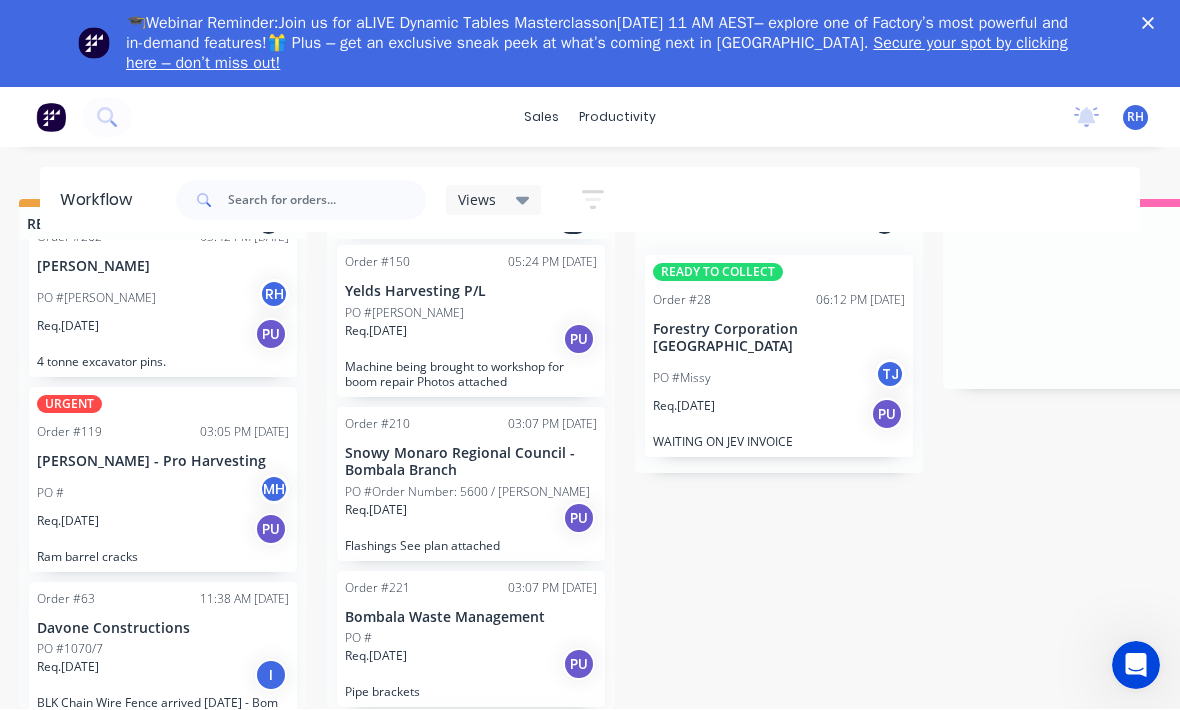 click on "Req. 11/07/25 PU" at bounding box center (471, 340) 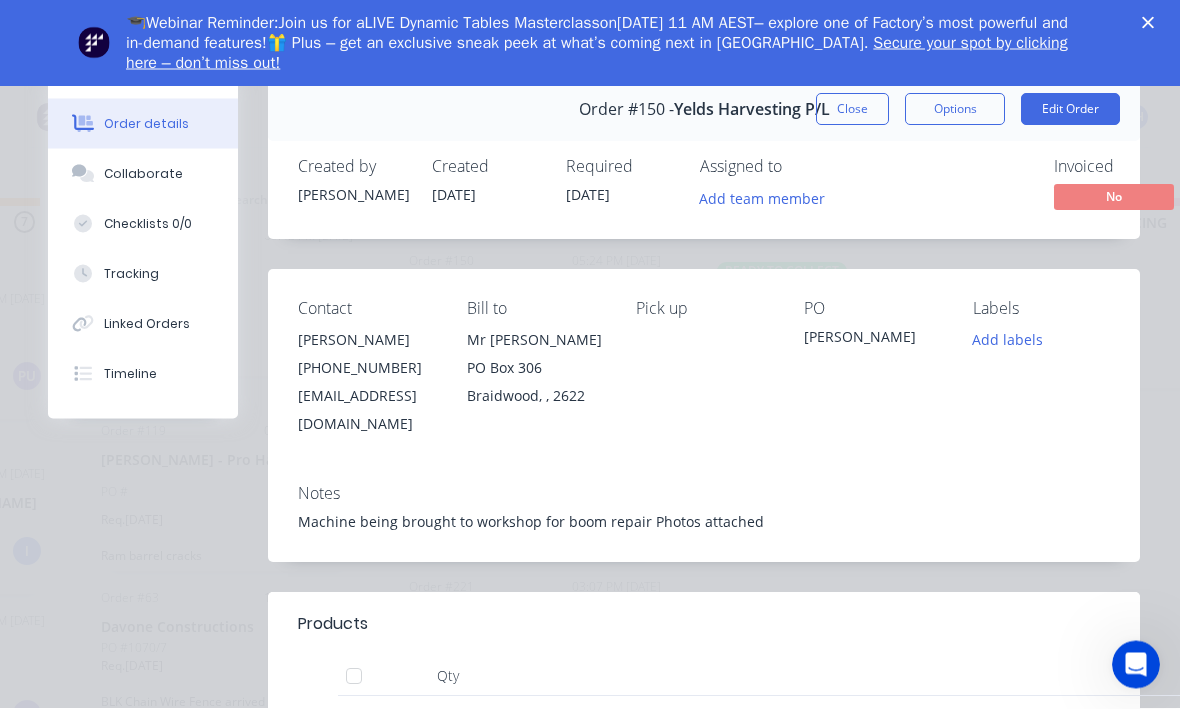 scroll, scrollTop: 58, scrollLeft: 883, axis: both 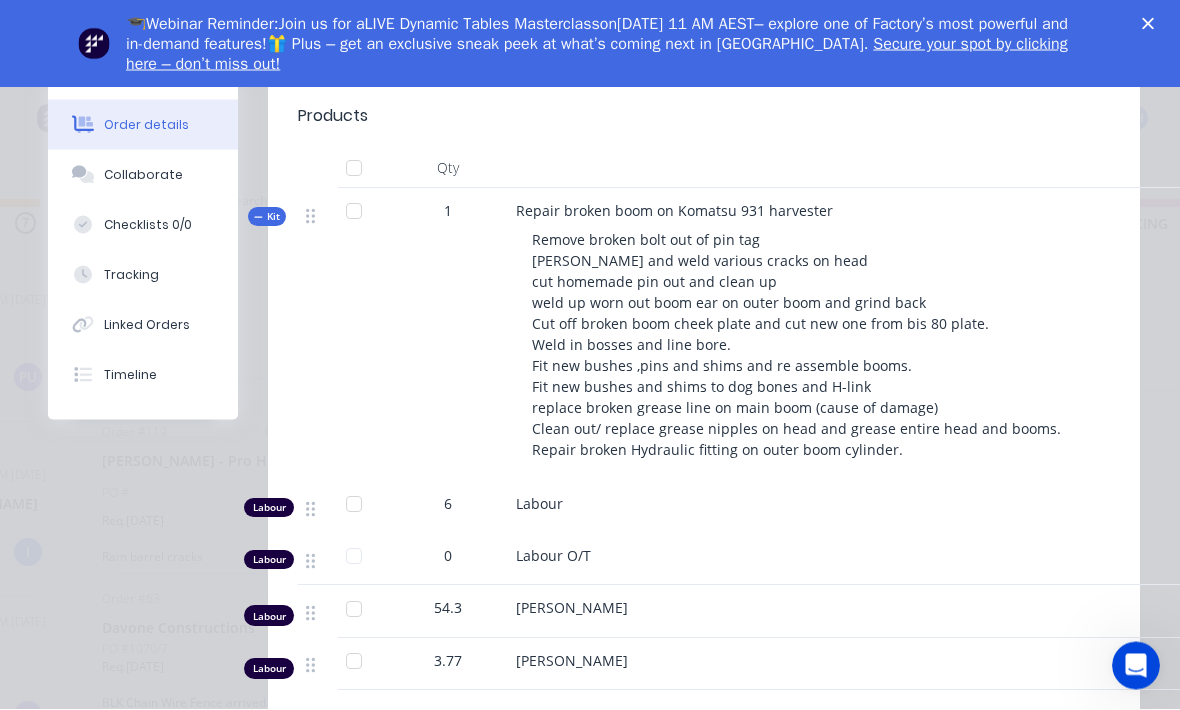 click at bounding box center (83, 275) 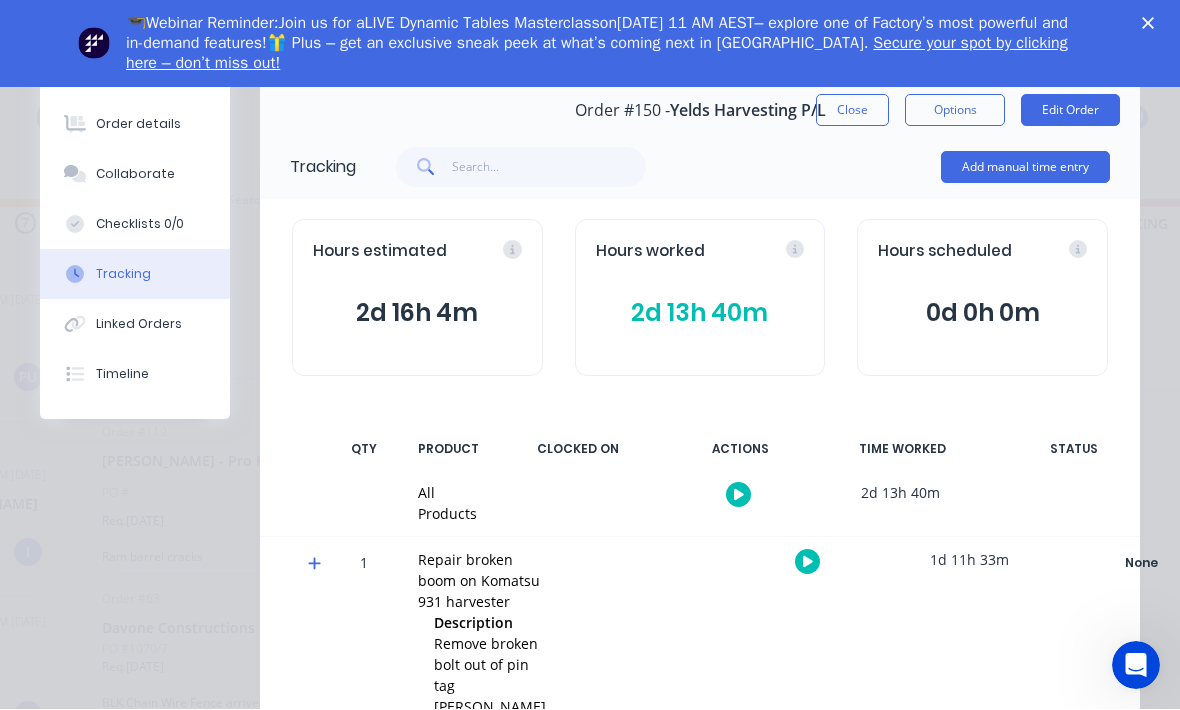 click on "Add manual time entry" at bounding box center (1025, 168) 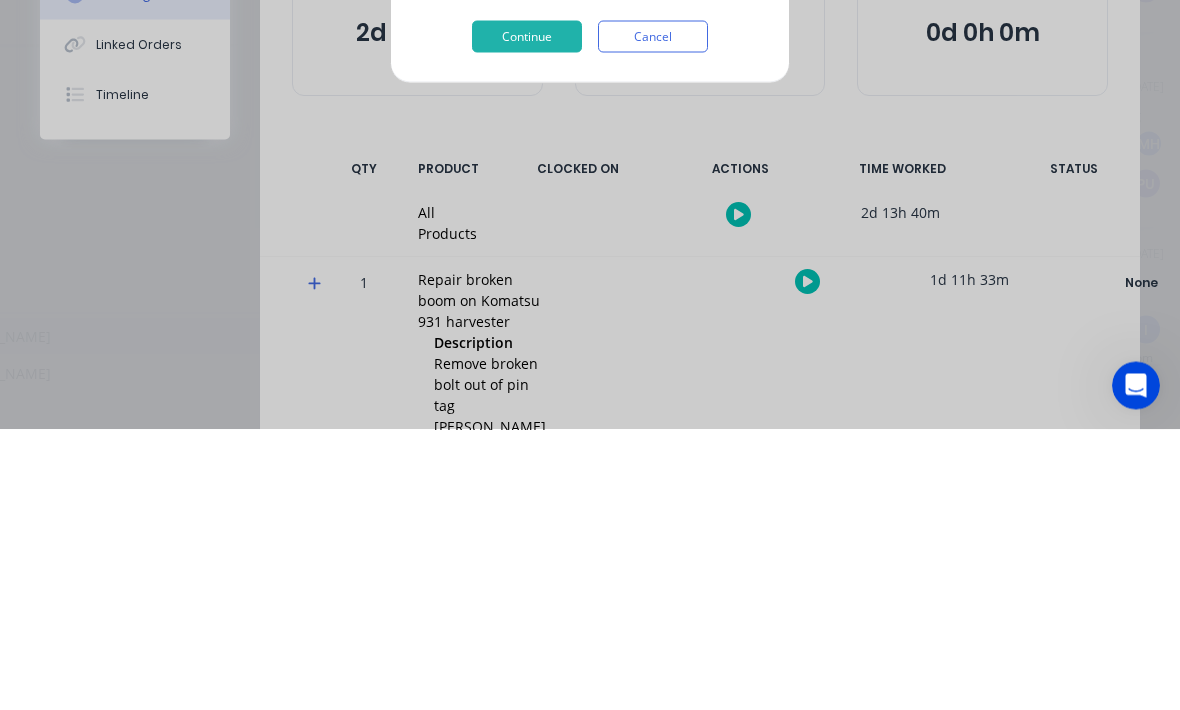 scroll, scrollTop: 124, scrollLeft: 72, axis: both 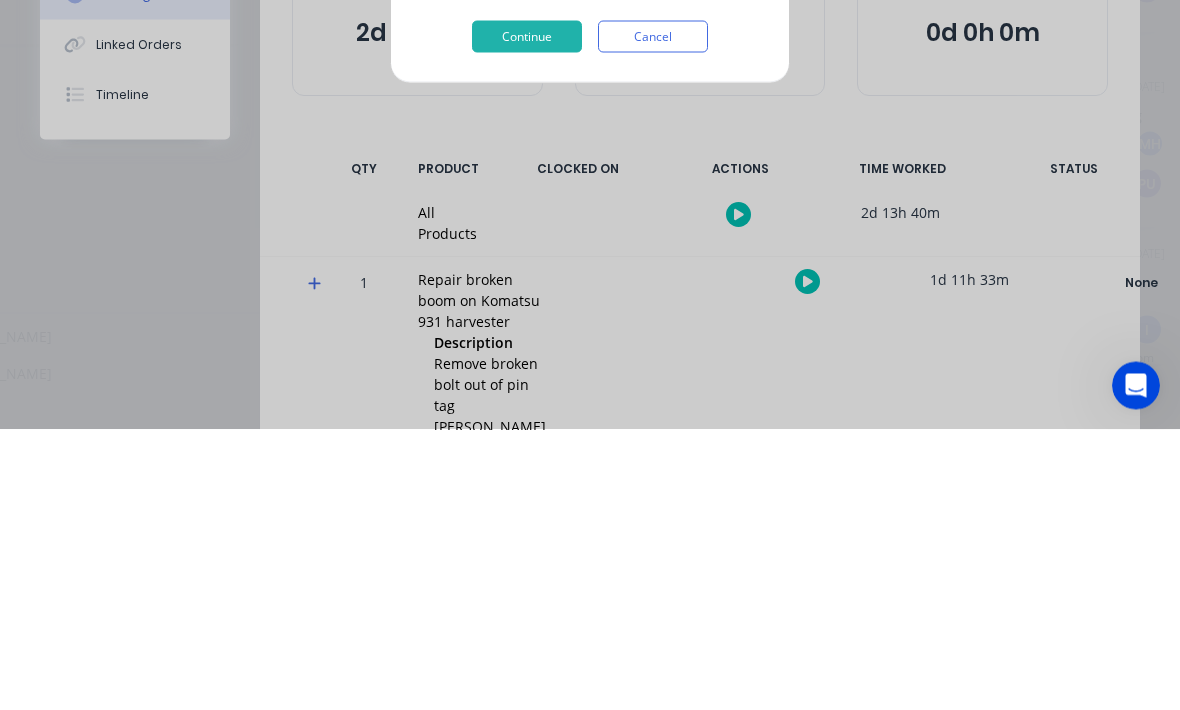 click on "[PERSON_NAME]" at bounding box center [518, 838] 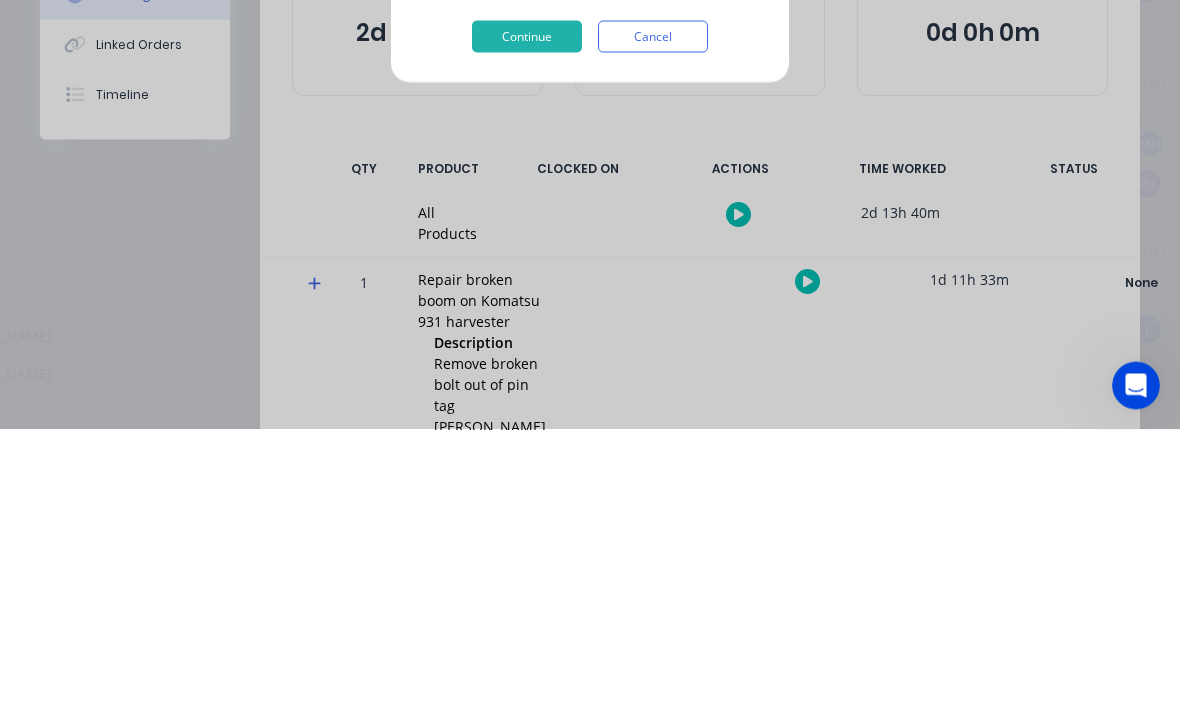 type on "r" 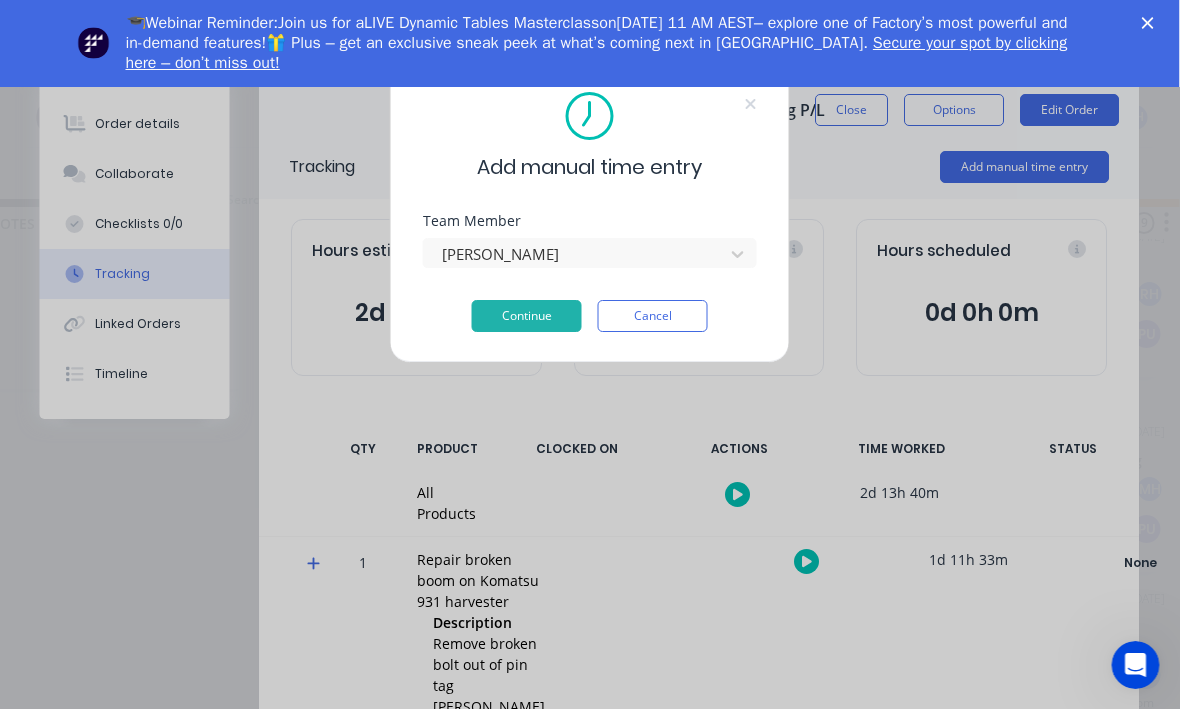 click on "Continue" at bounding box center [527, 317] 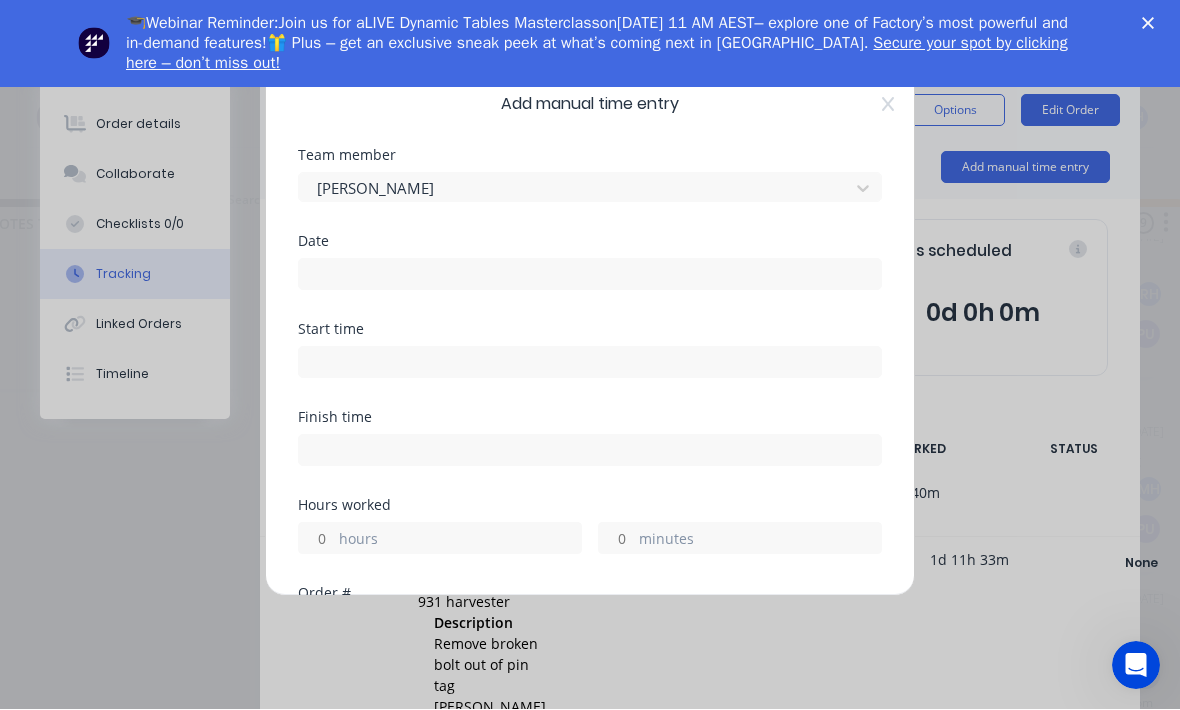 click on "Date" at bounding box center [590, 242] 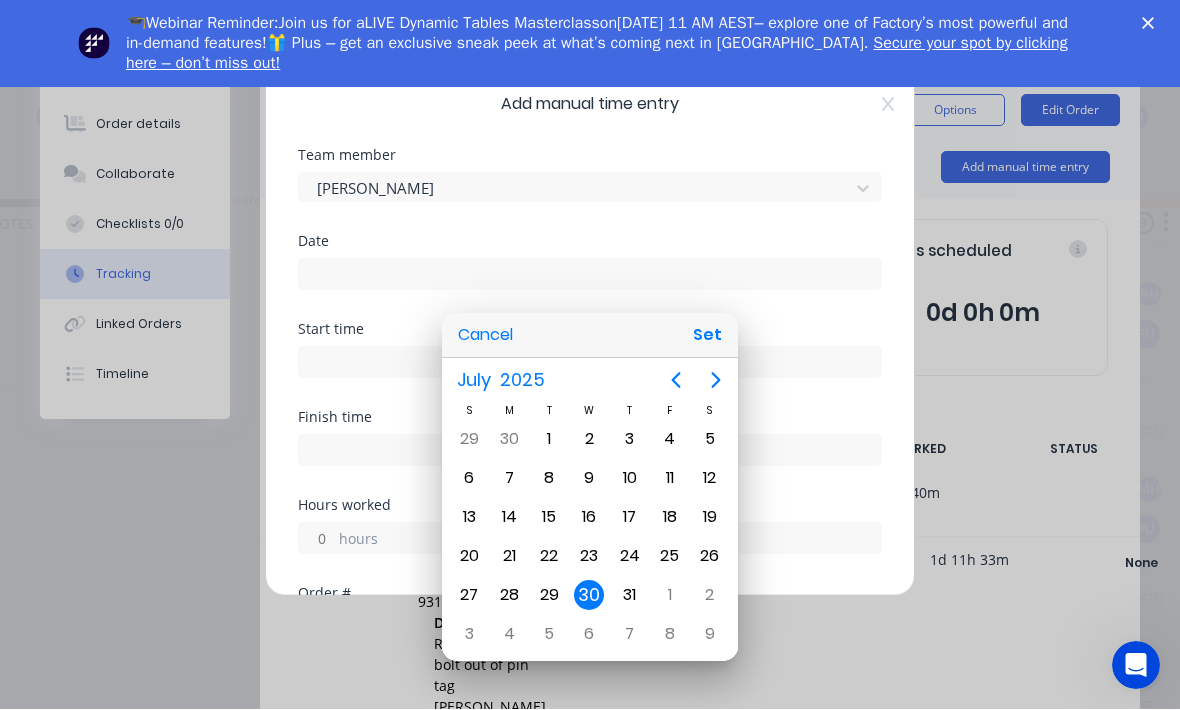 click on "Set" at bounding box center [707, 336] 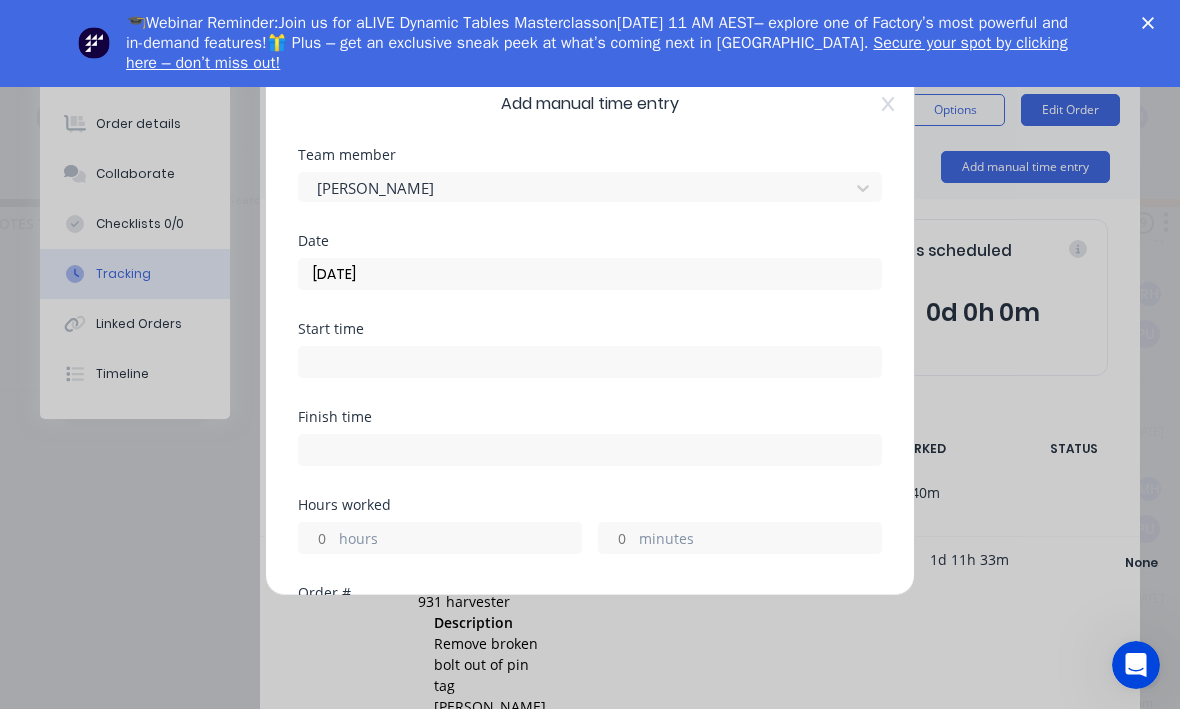 click at bounding box center (590, 363) 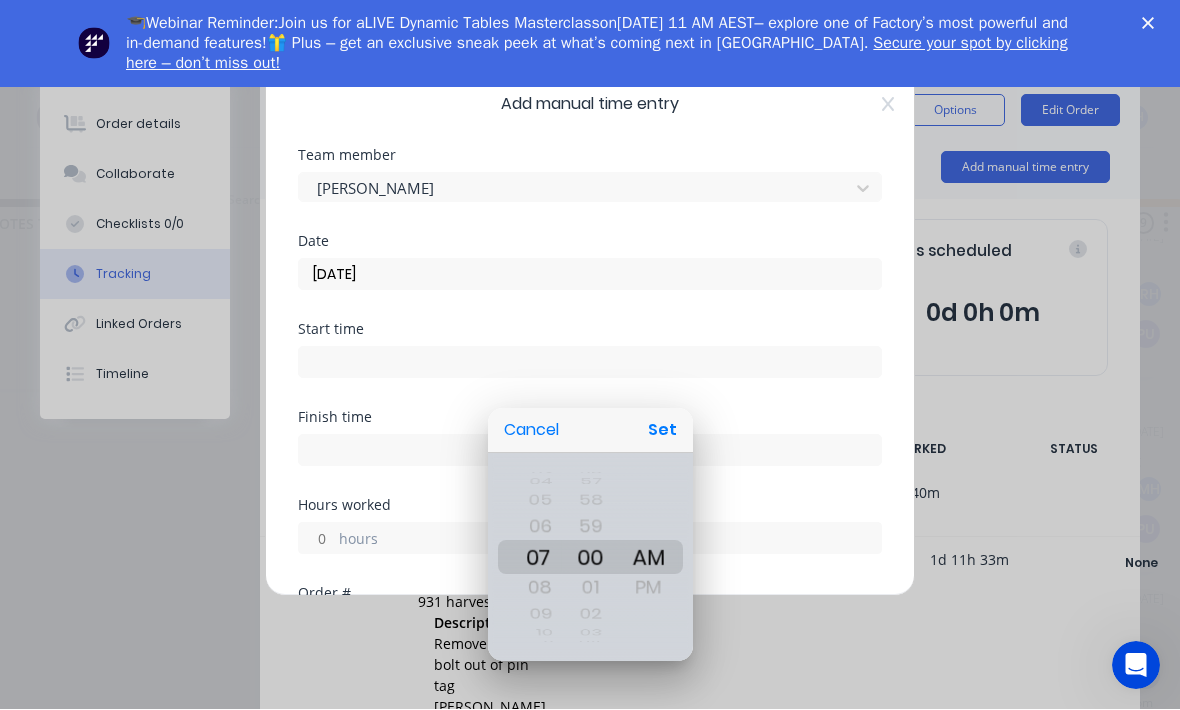 click on "Set" at bounding box center [662, 431] 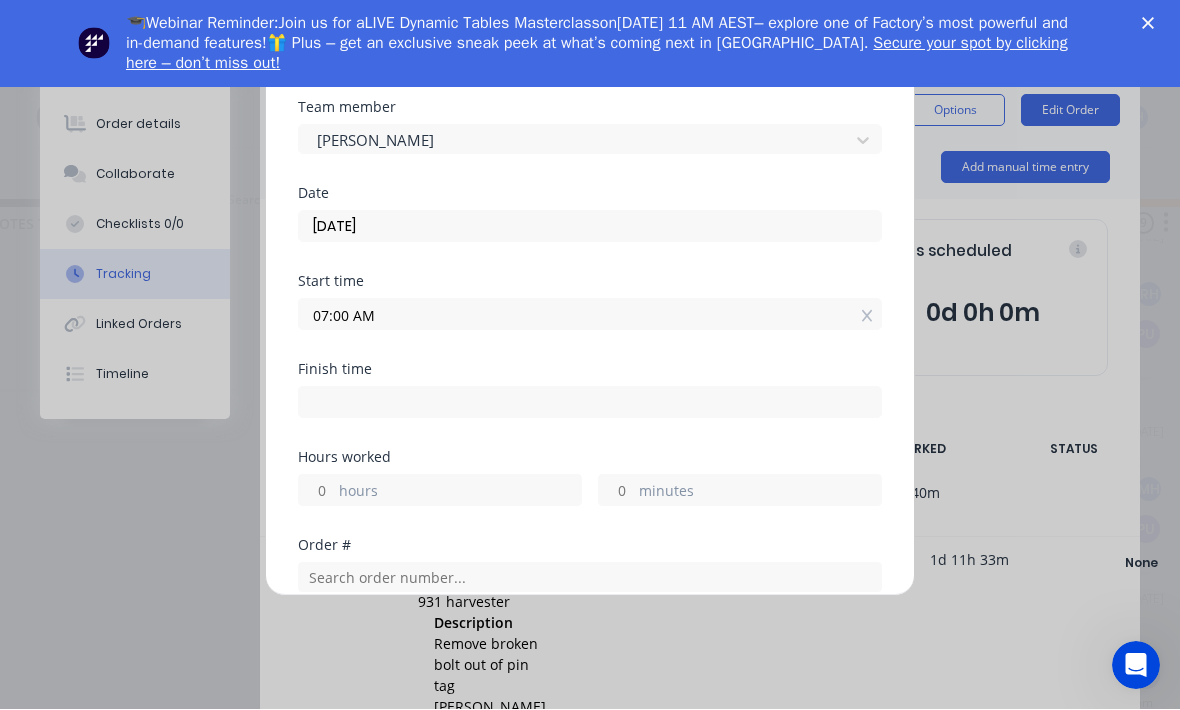scroll, scrollTop: 49, scrollLeft: 0, axis: vertical 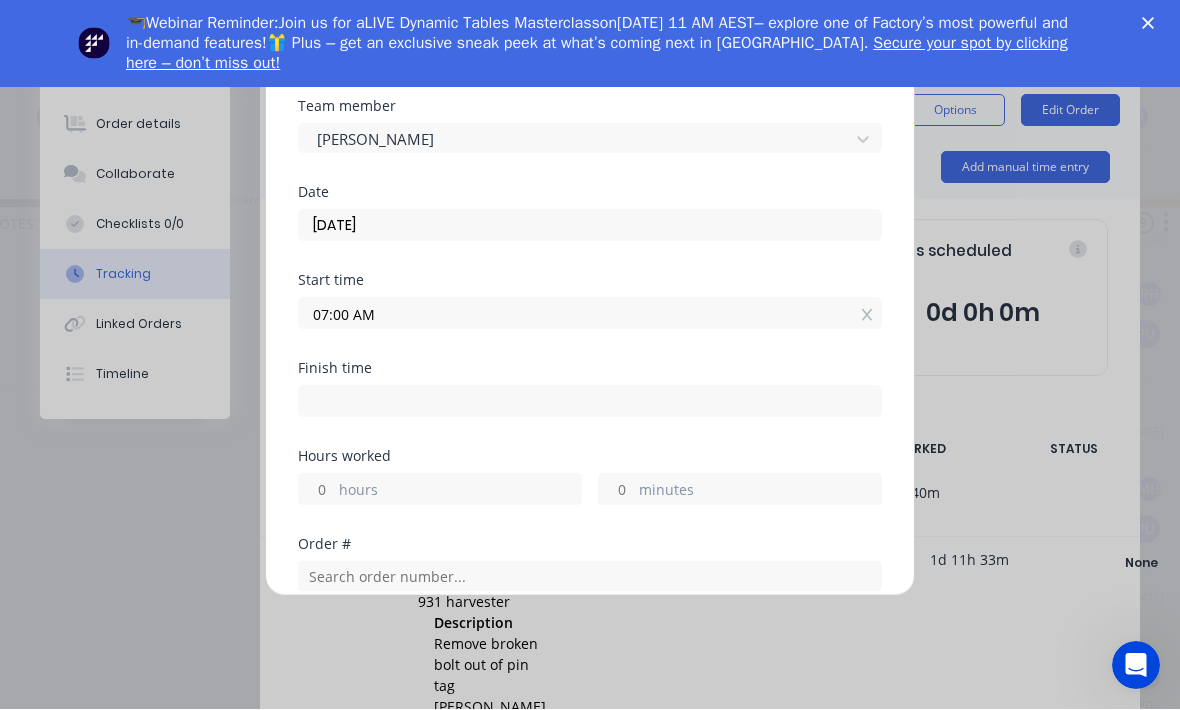 click on "hours" at bounding box center (460, 492) 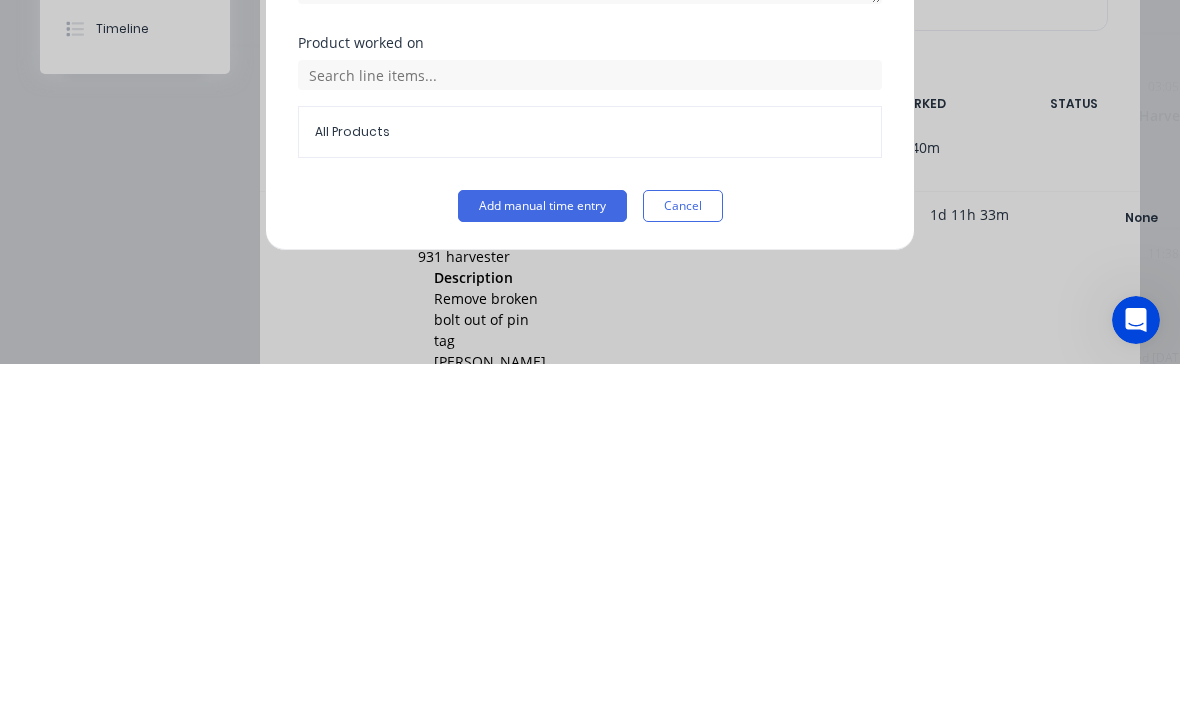 scroll, scrollTop: 539, scrollLeft: 0, axis: vertical 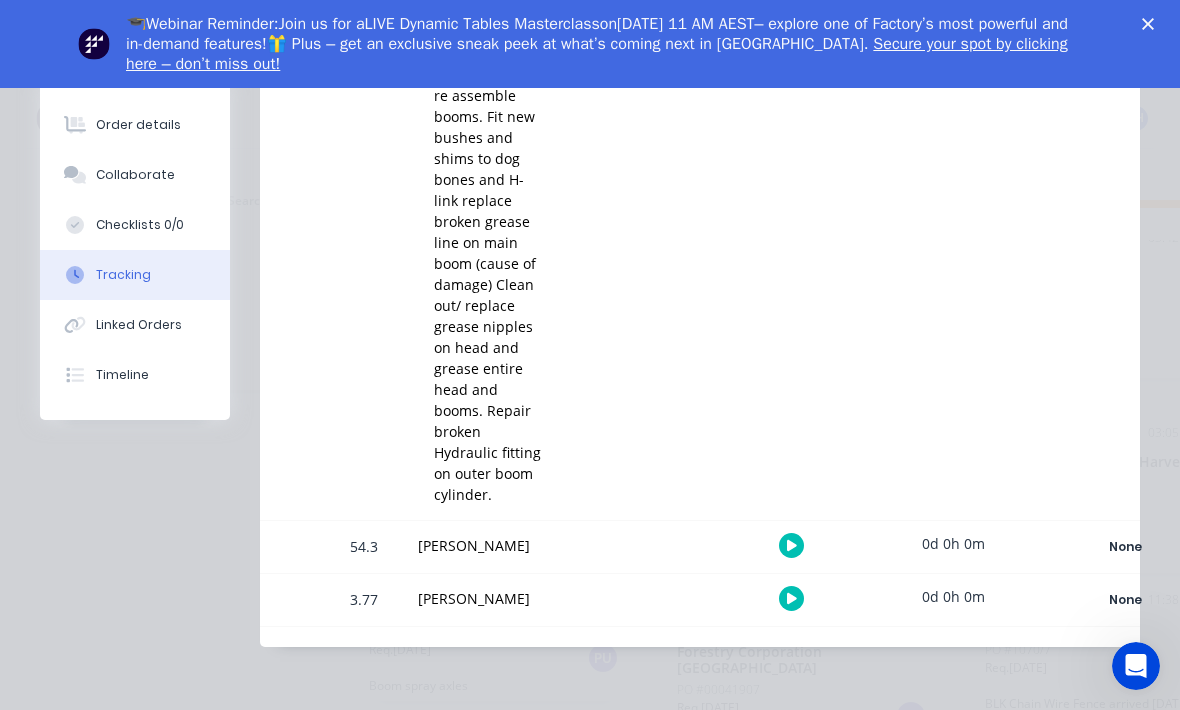 click on "🎓Webinar Reminder:  Join us for a  LIVE Dynamic Tables Masterclass  on  Thursday 31 July at 11 AM AEST  – explore one of Factory’s most powerful and in-demand features!🎁 Plus – get an exclusive sneak peek at what’s coming next in Factory.   Secure your spot by clicking here – don’t miss out!" at bounding box center (590, 44) 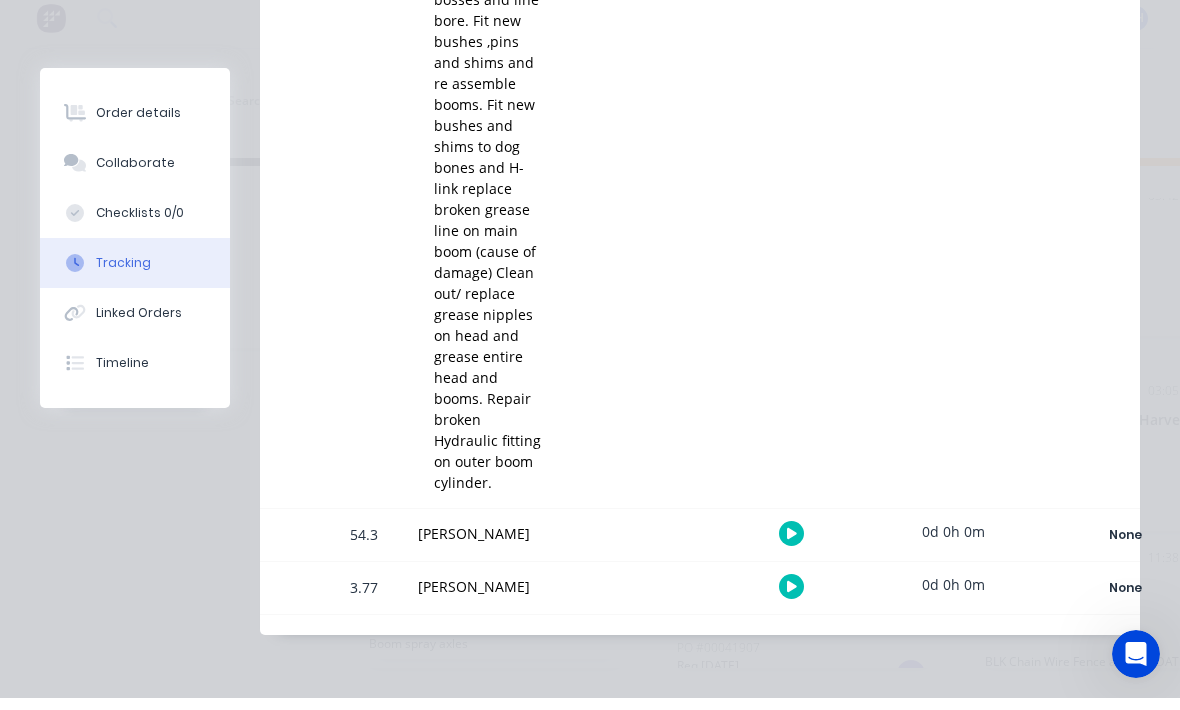 scroll, scrollTop: 0, scrollLeft: 0, axis: both 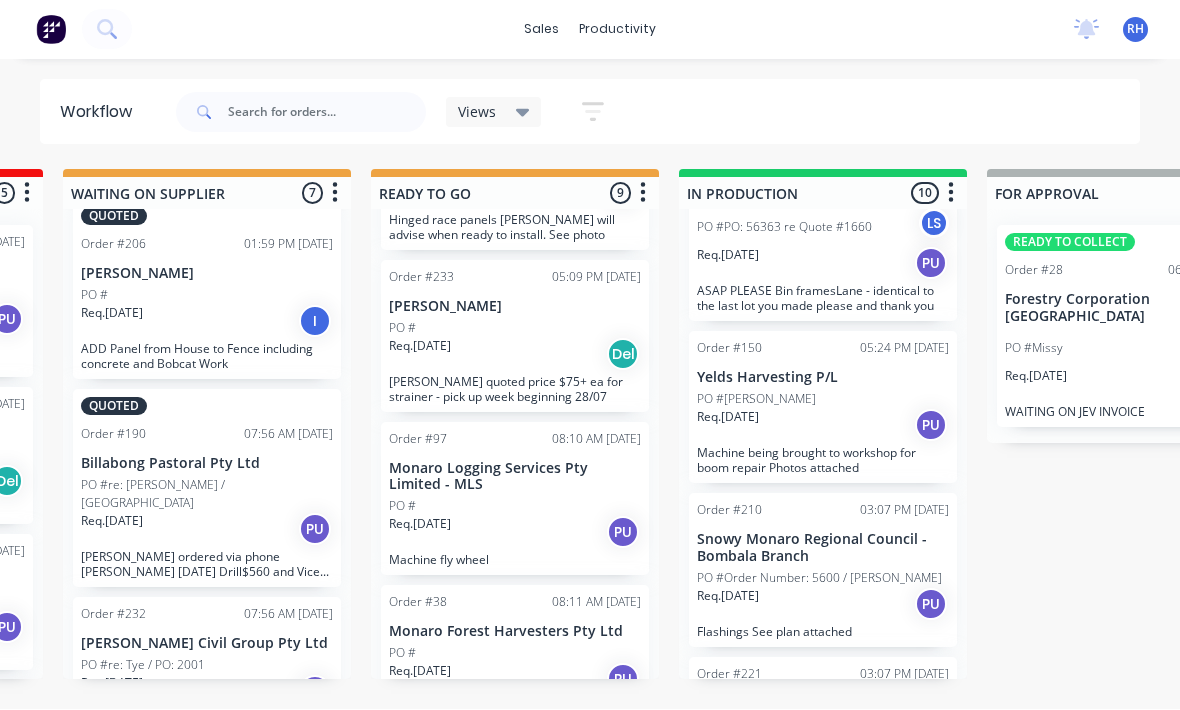 click on "Yelds Harvesting P/L" at bounding box center [823, 378] 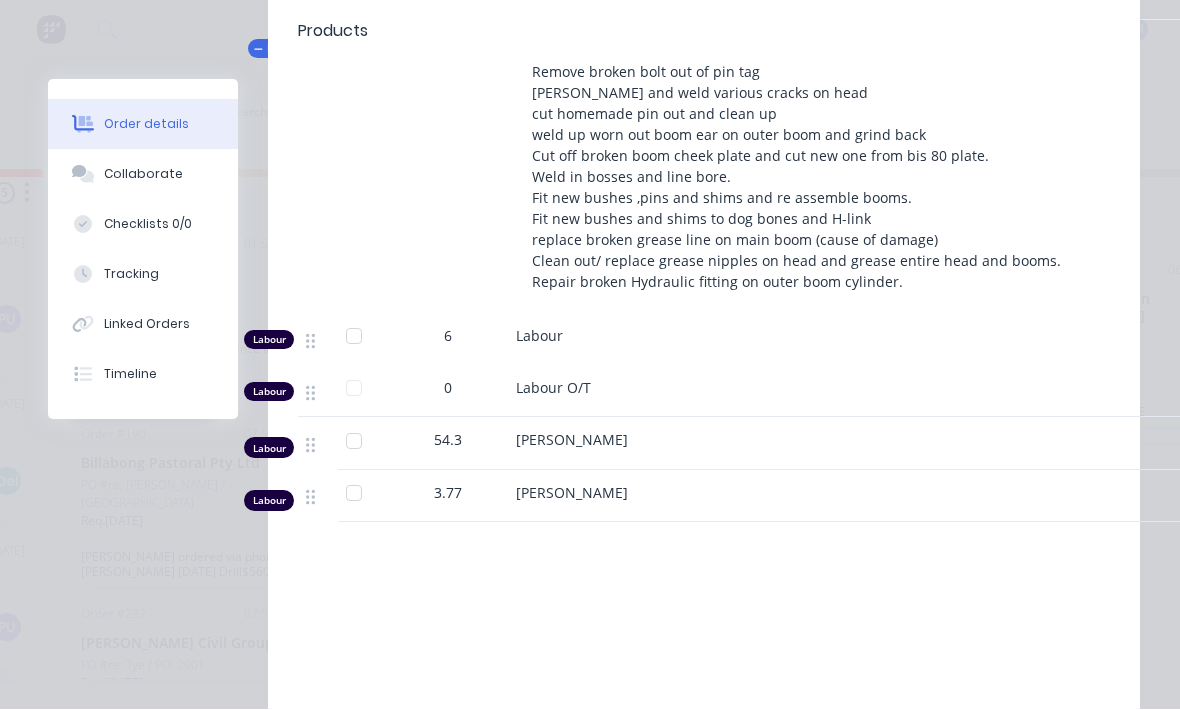 scroll, scrollTop: 682, scrollLeft: 0, axis: vertical 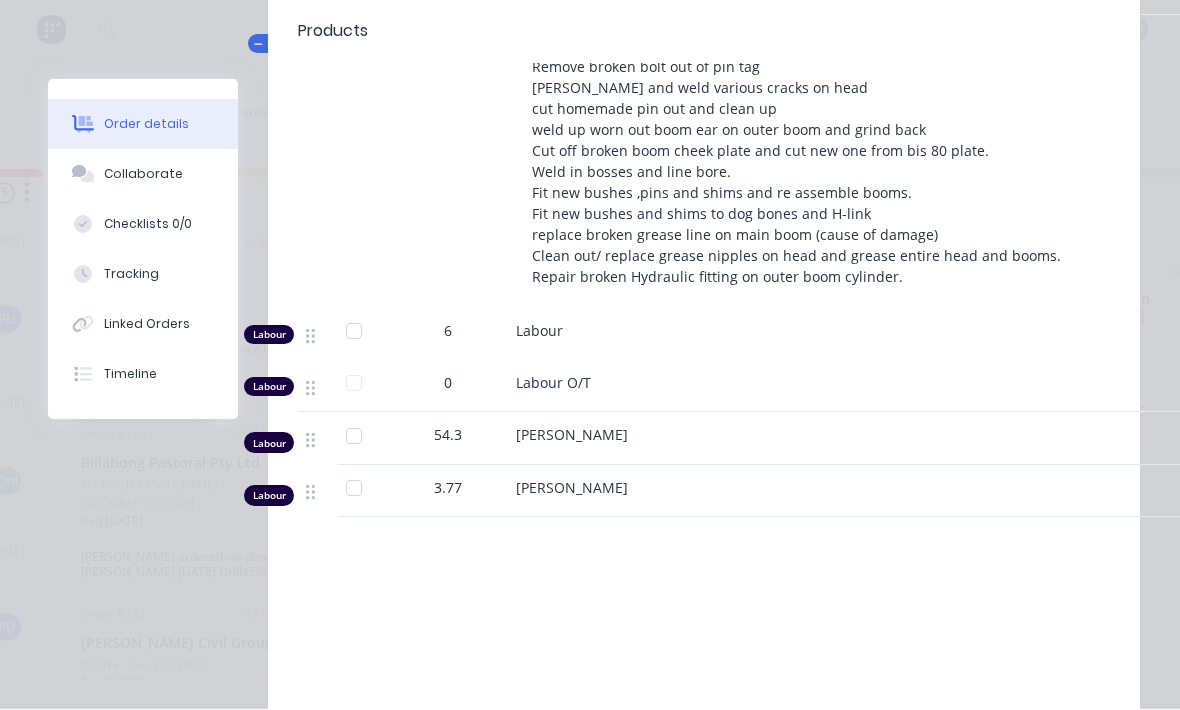 click on "[PERSON_NAME]" at bounding box center (908, 435) 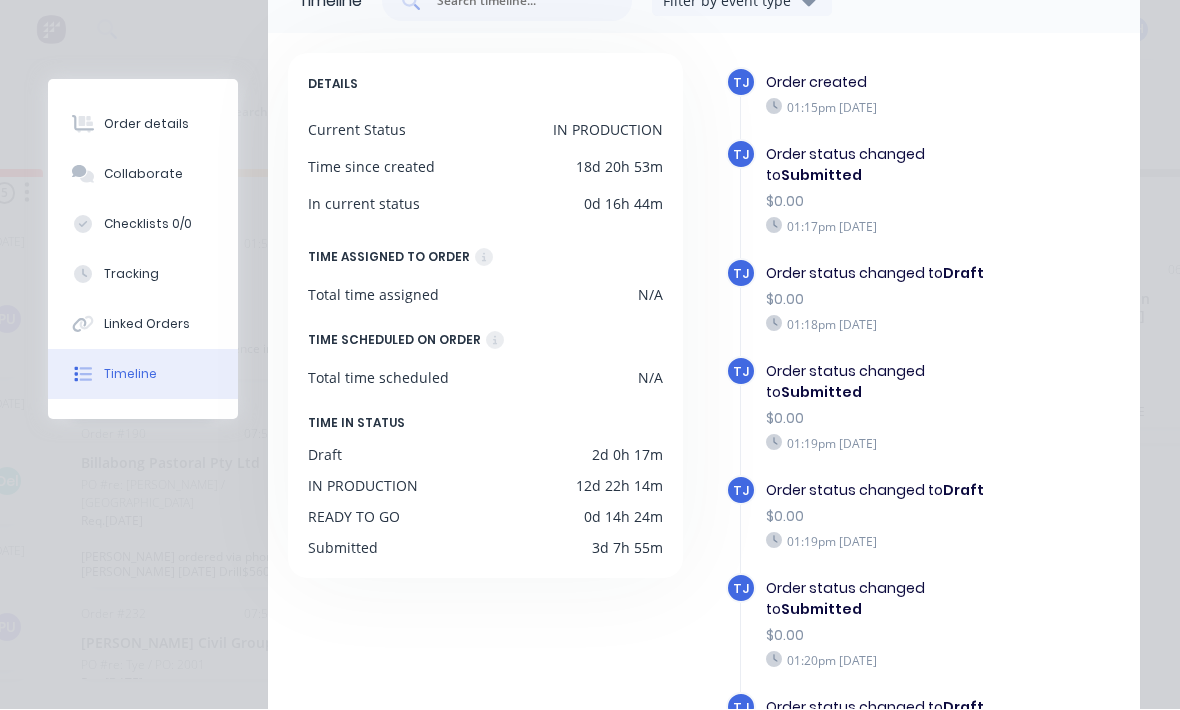 scroll, scrollTop: 167, scrollLeft: 0, axis: vertical 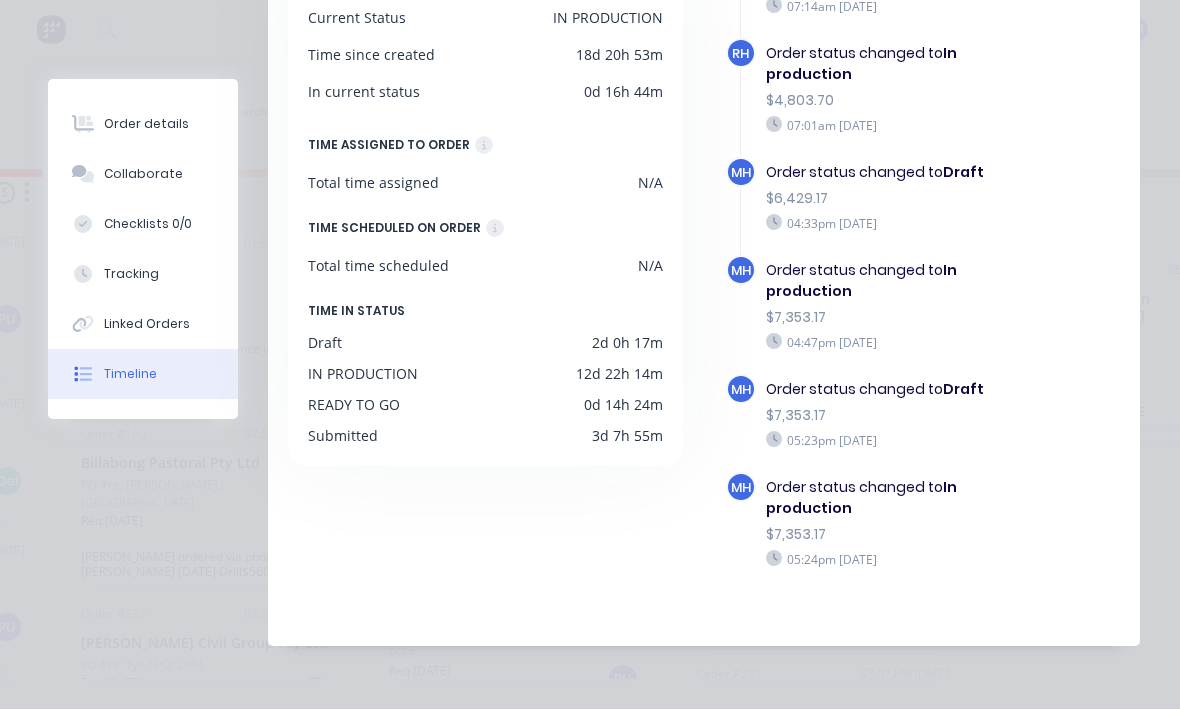 click on "Linked Orders" at bounding box center (147, 325) 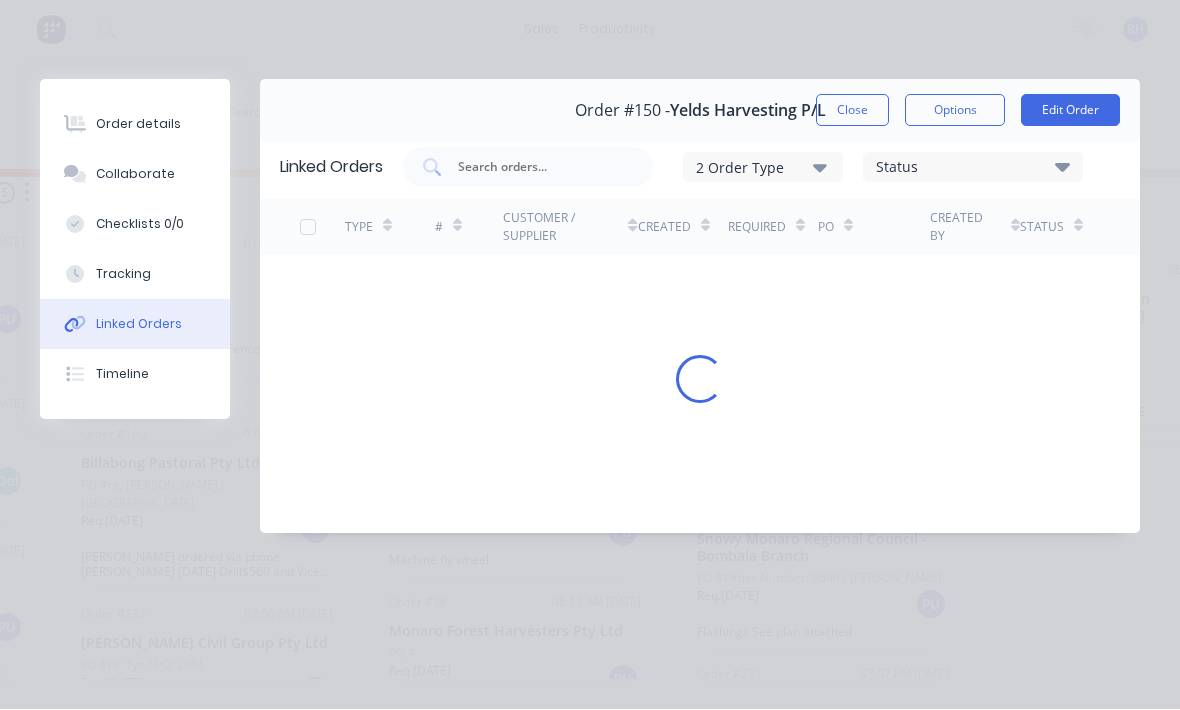 scroll, scrollTop: 0, scrollLeft: 0, axis: both 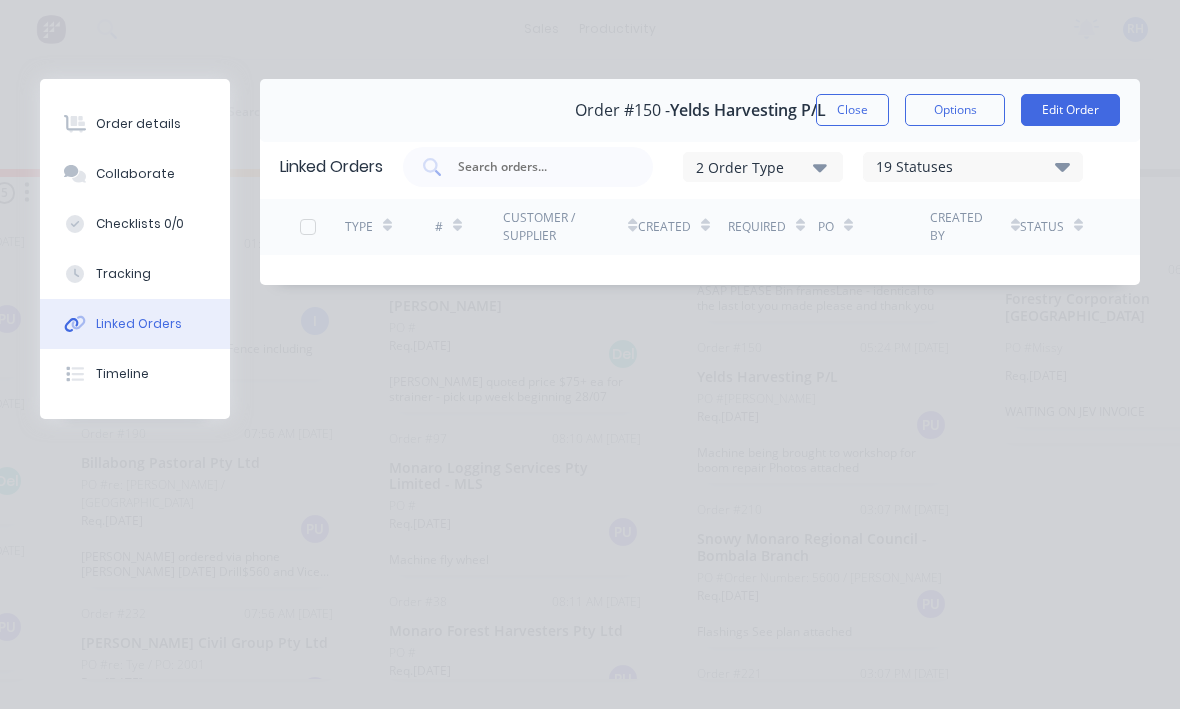 click on "Tracking" at bounding box center (135, 275) 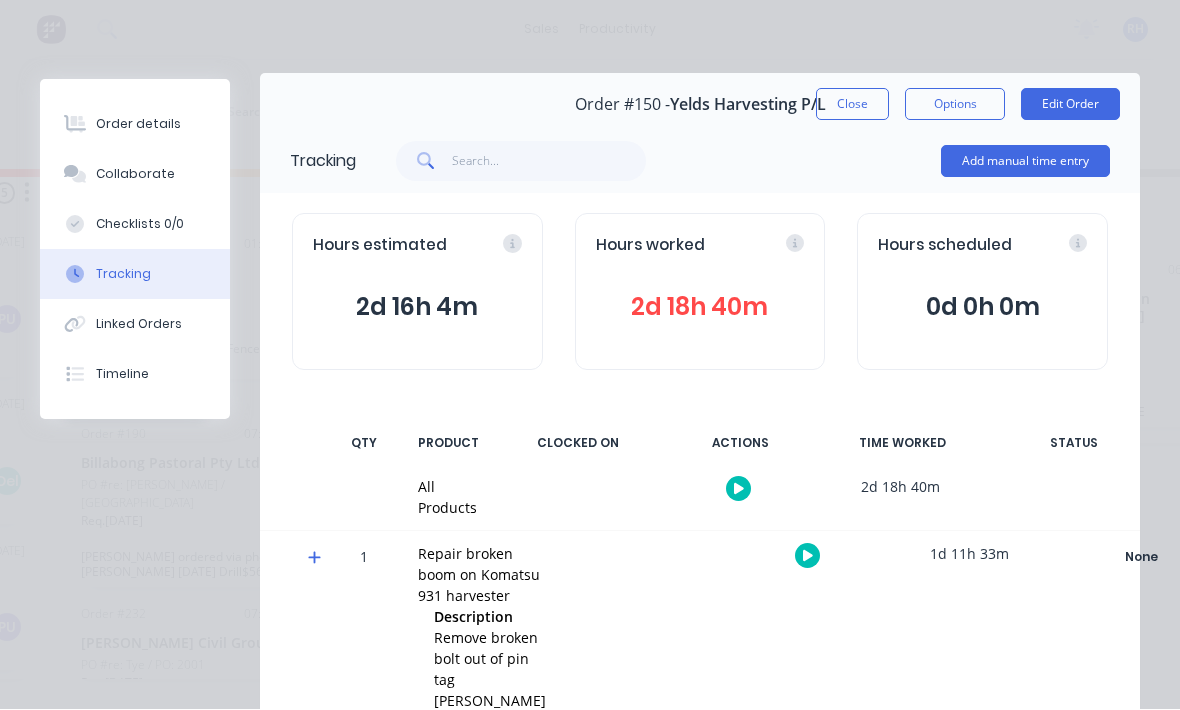 scroll, scrollTop: 2, scrollLeft: 0, axis: vertical 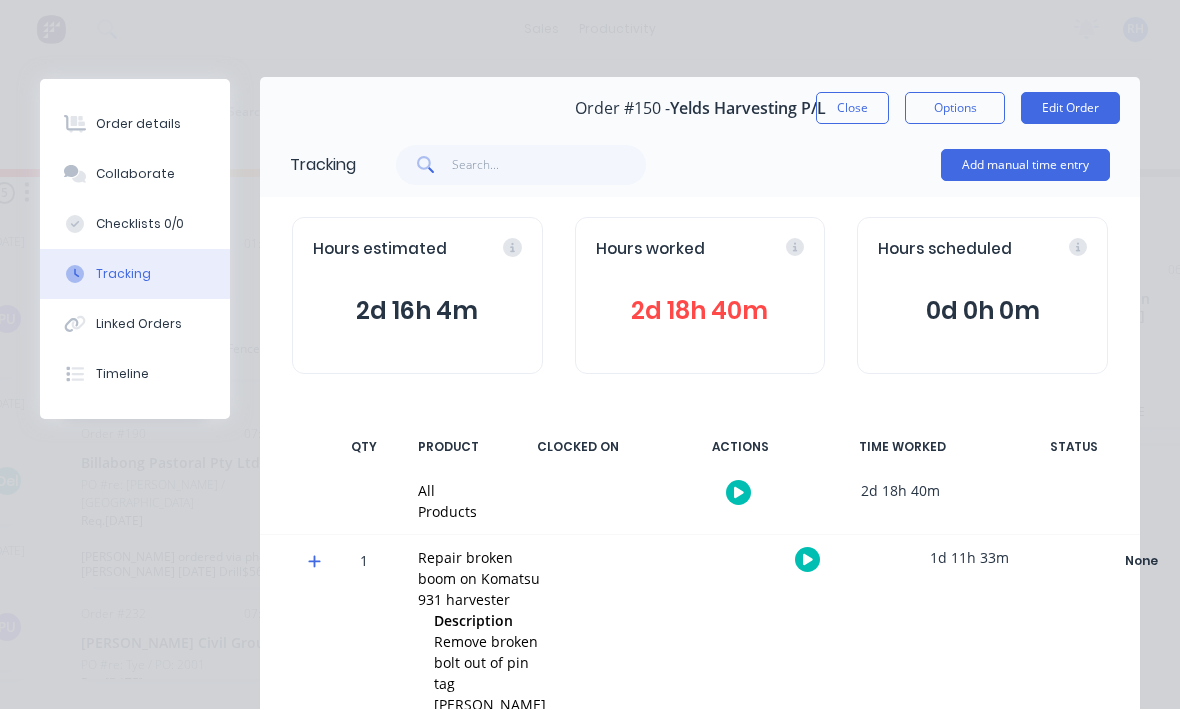 click on "Checklists 0/0" at bounding box center (140, 225) 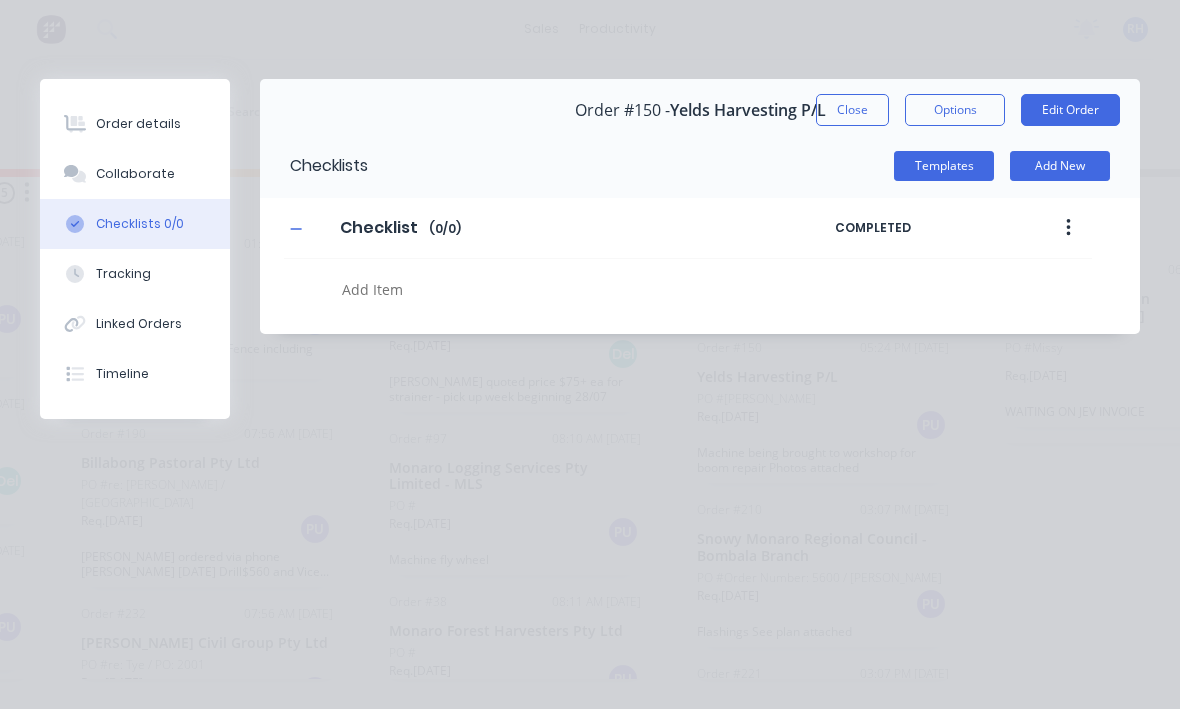click on "Tracking" at bounding box center (123, 275) 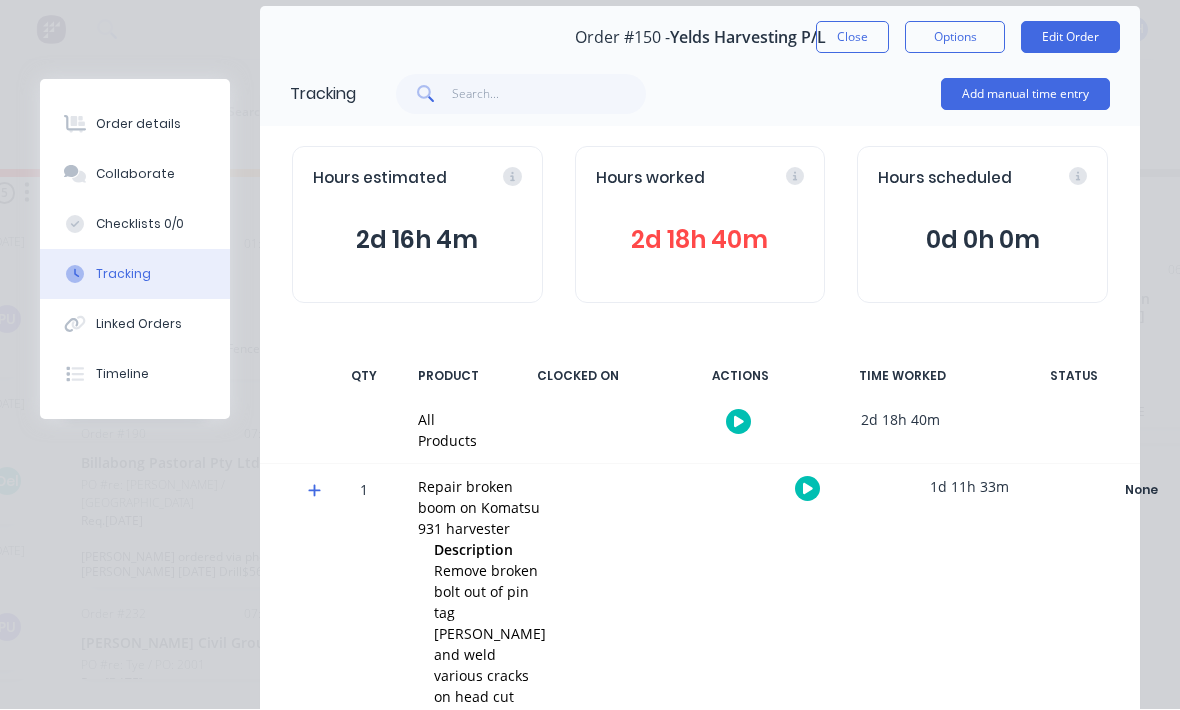scroll, scrollTop: 75, scrollLeft: 0, axis: vertical 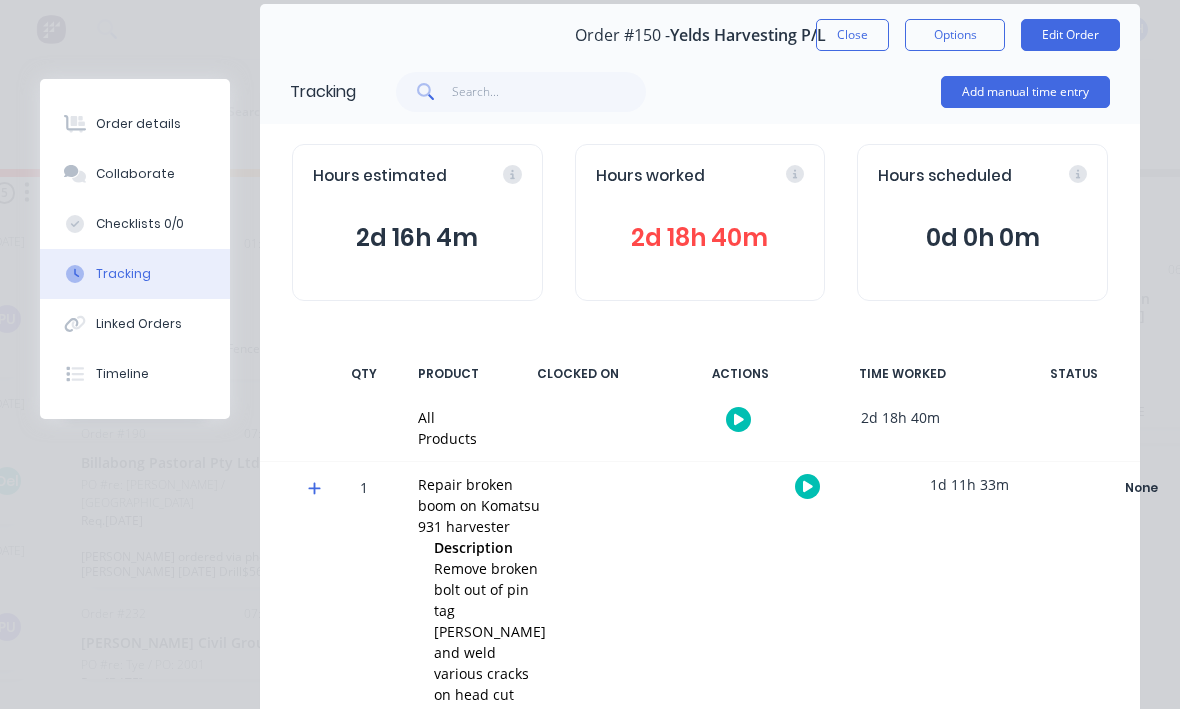 click on "Hours estimated 2d 16h 4m" at bounding box center (417, 223) 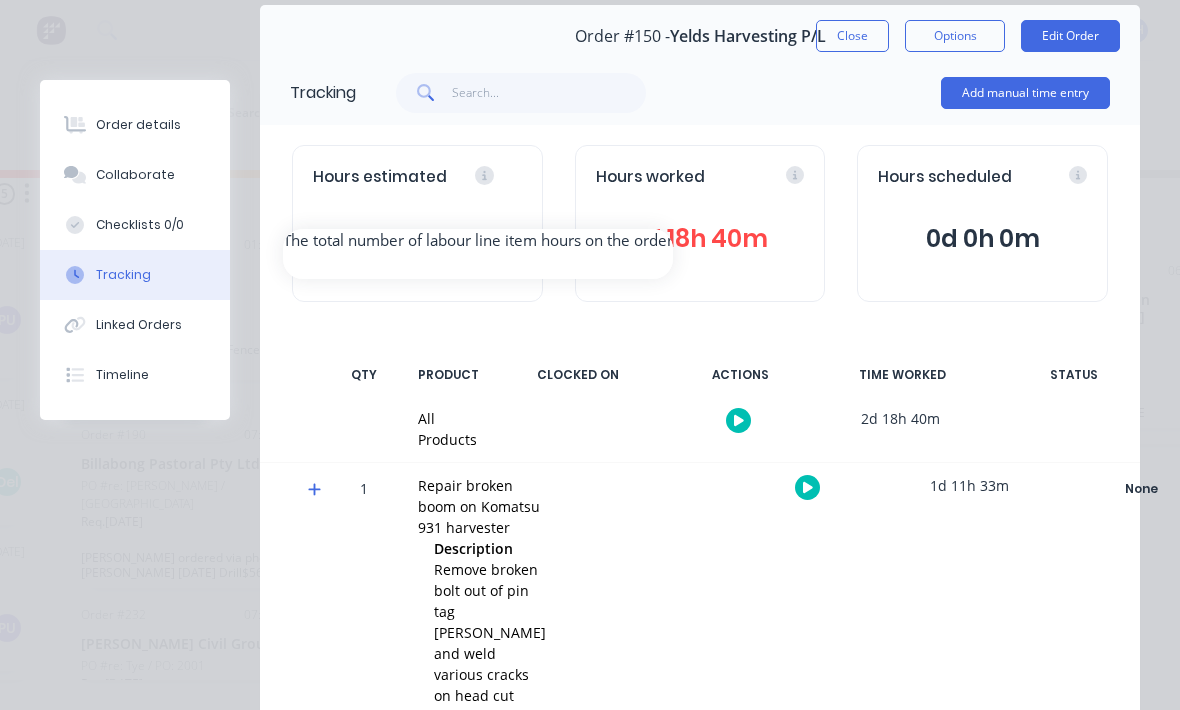 click on "2d 16h 4m" at bounding box center (417, 239) 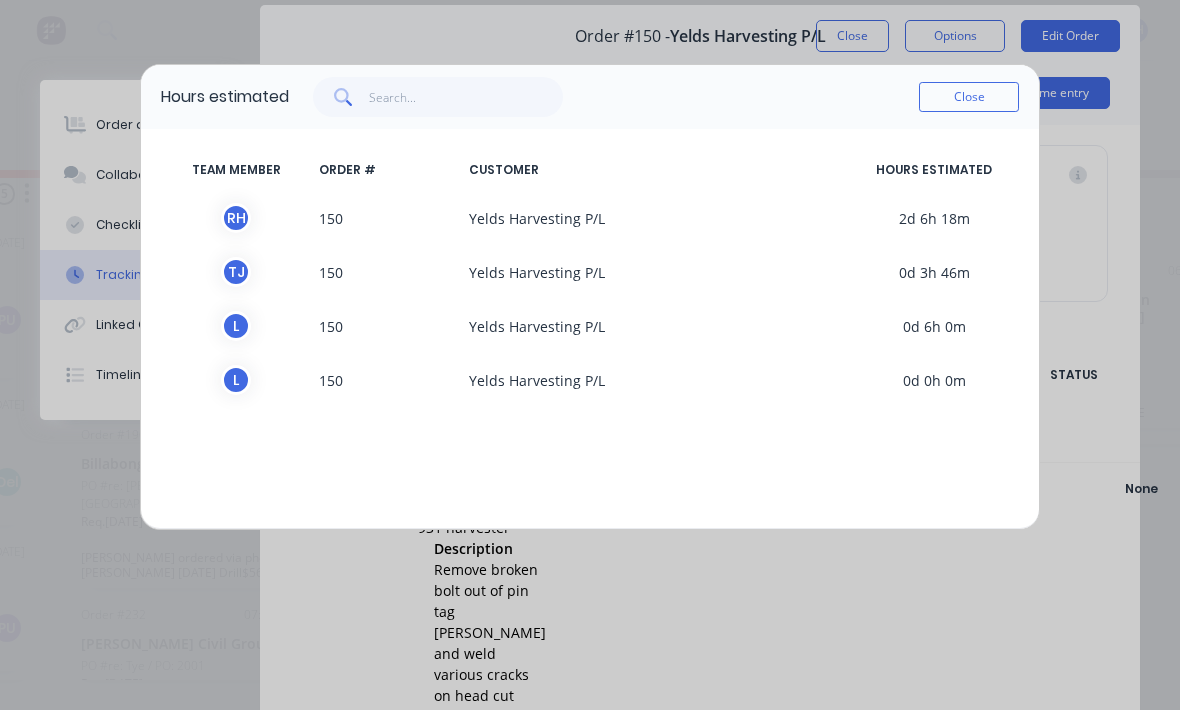 click on "TEAM MEMBER ORDER # CUSTOMER HOURS ESTIMATED" at bounding box center [590, 170] 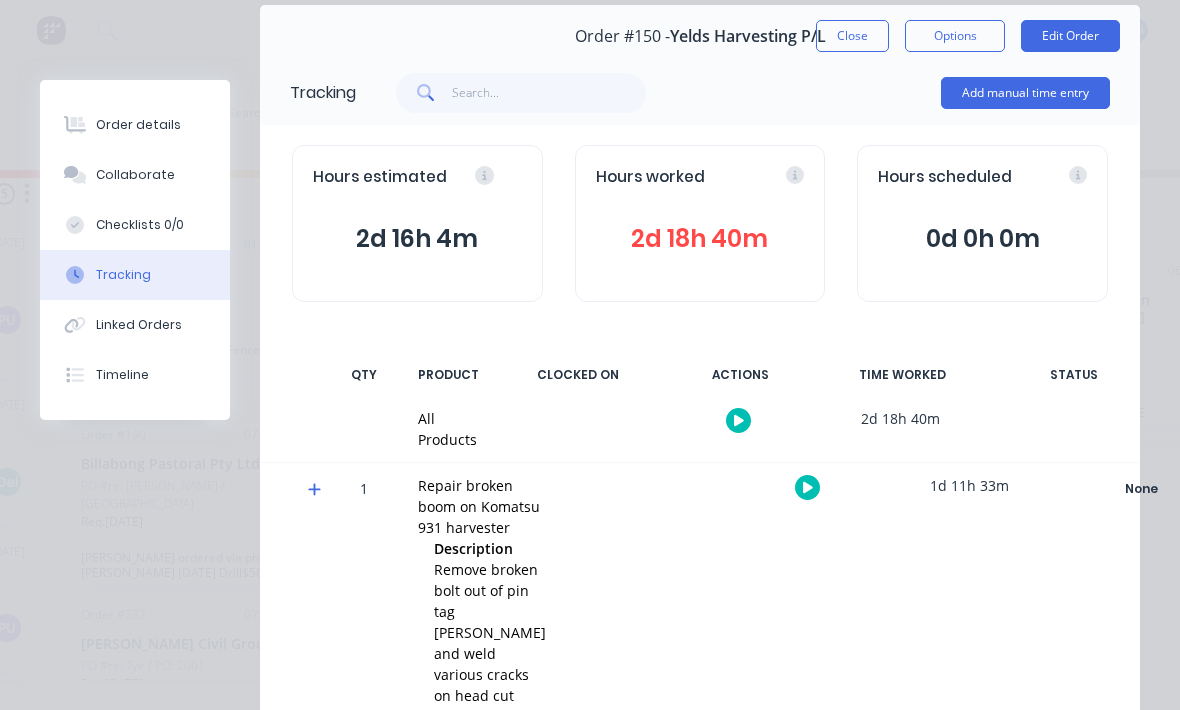 click on "Hours worked" at bounding box center (650, 177) 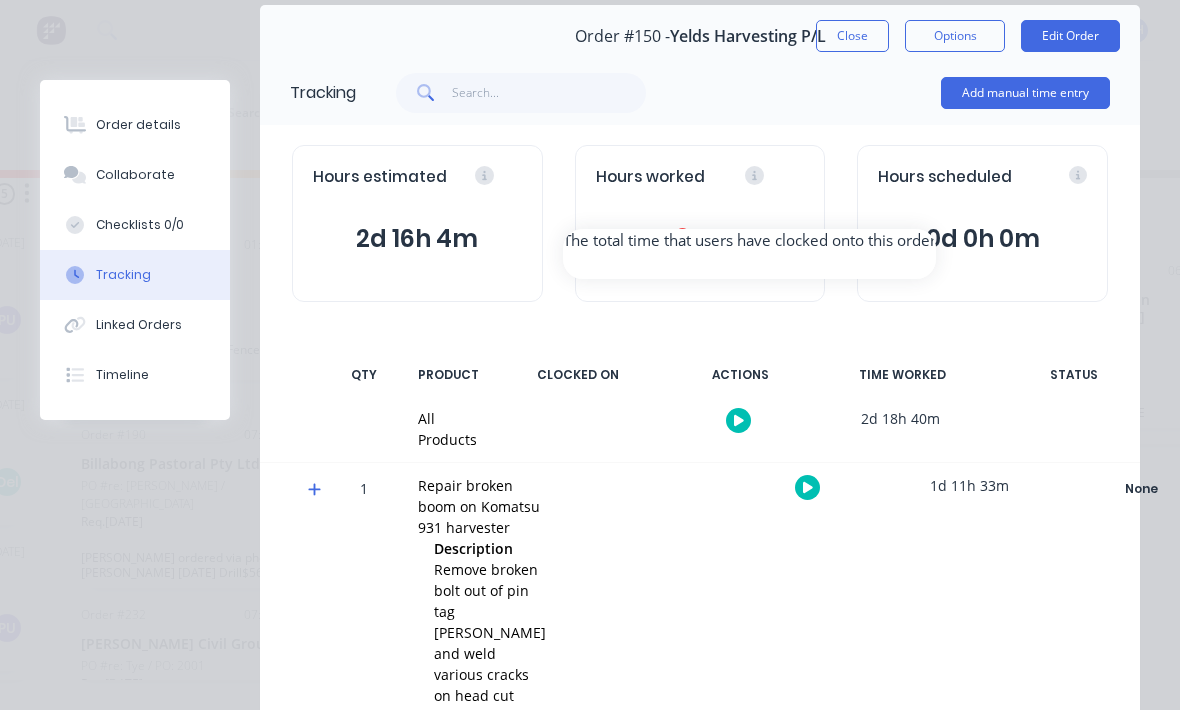 click on "Hours worked 2d 18h 40m" at bounding box center [700, 223] 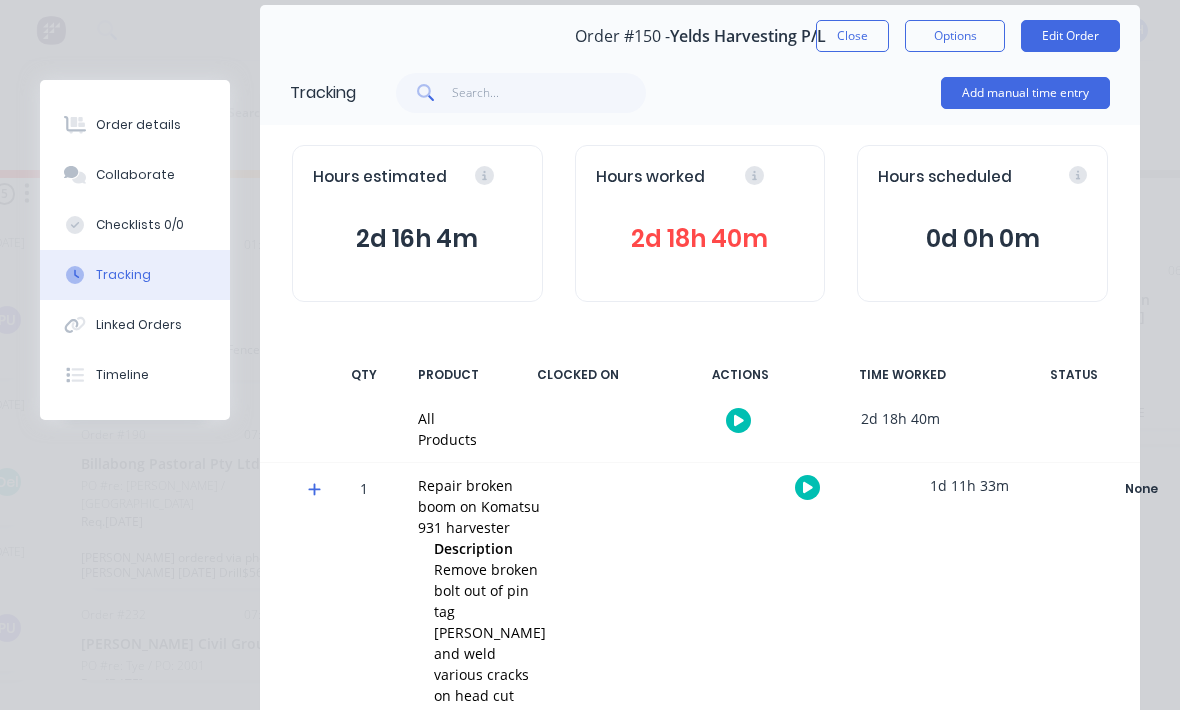 click on "Hours worked 2d 18h 40m" at bounding box center (700, 223) 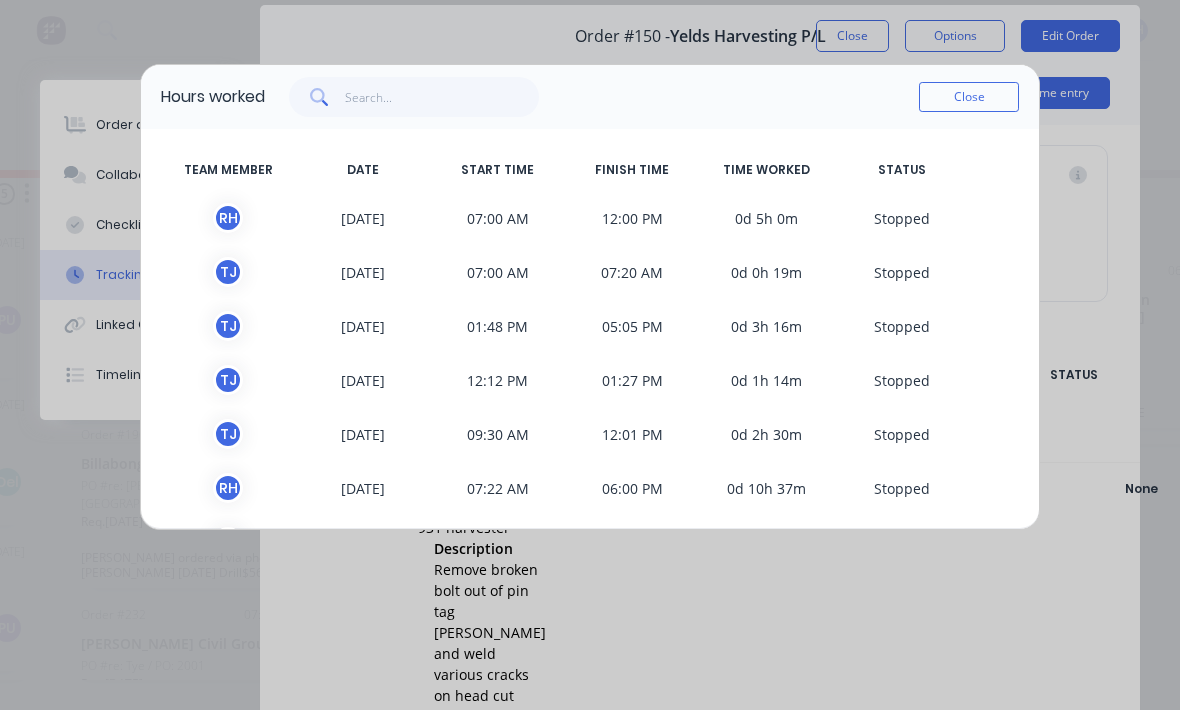 click on "TEAM MEMBER DATE START TIME FINISH TIME TIME WORKED STATUS" at bounding box center (590, 170) 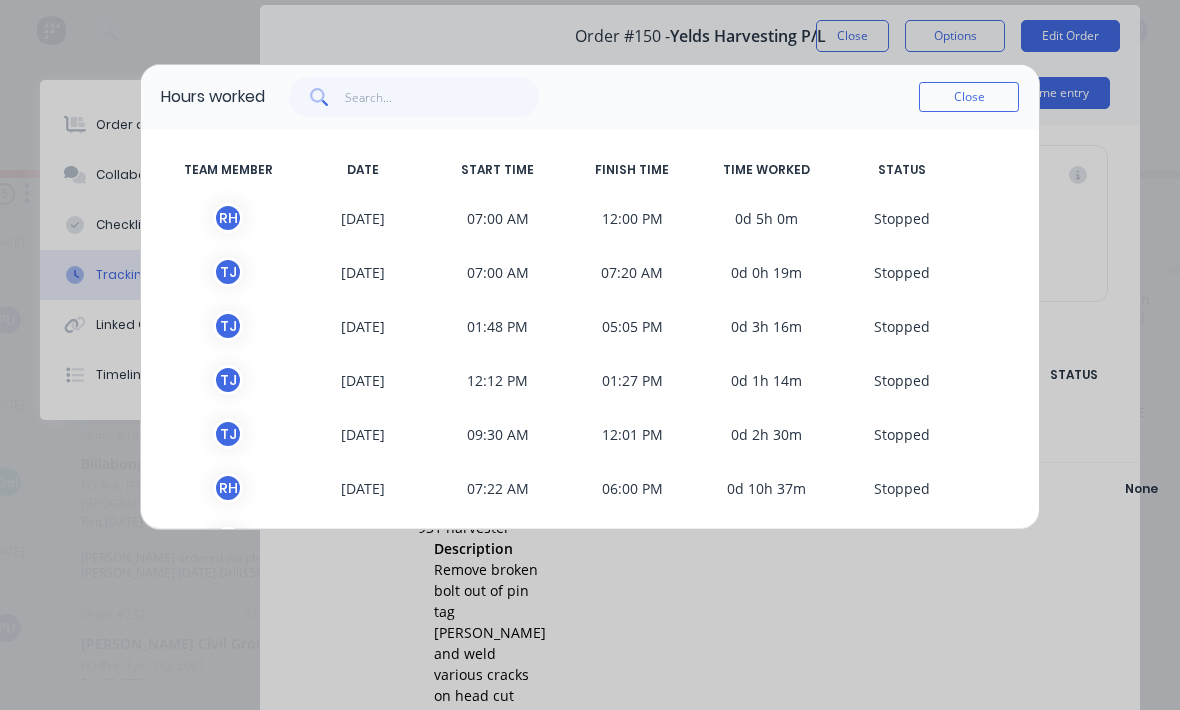 click on "Close" at bounding box center [969, 97] 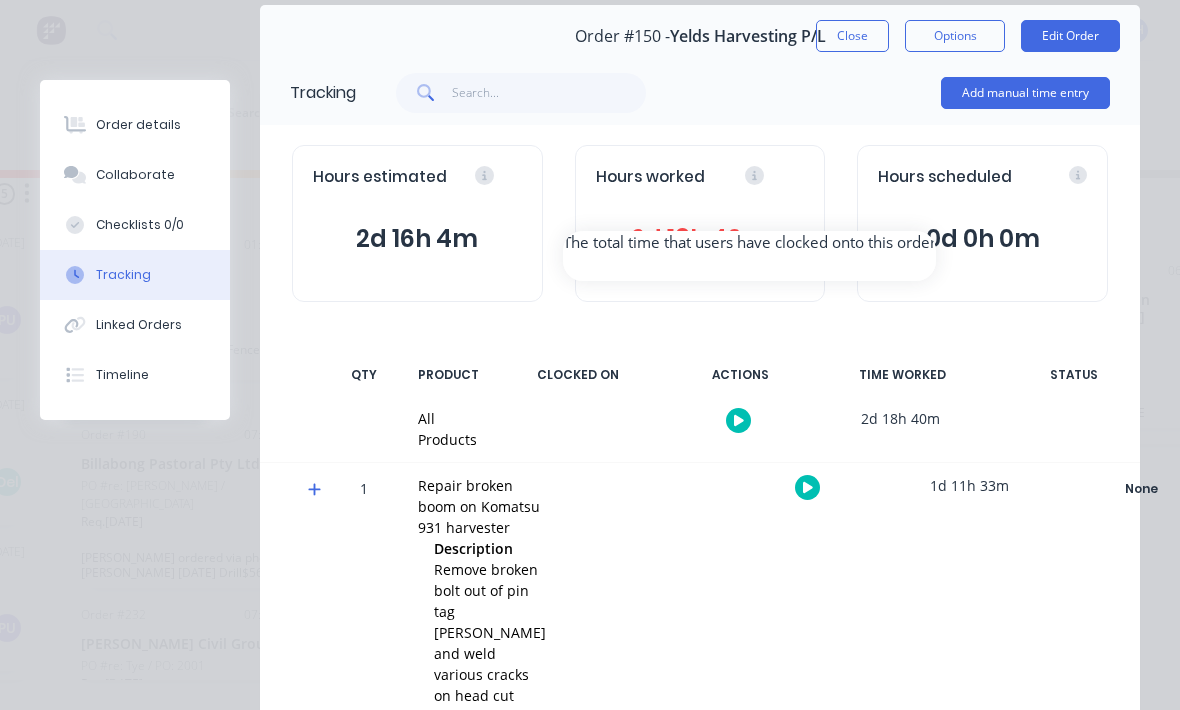 scroll, scrollTop: 72, scrollLeft: 0, axis: vertical 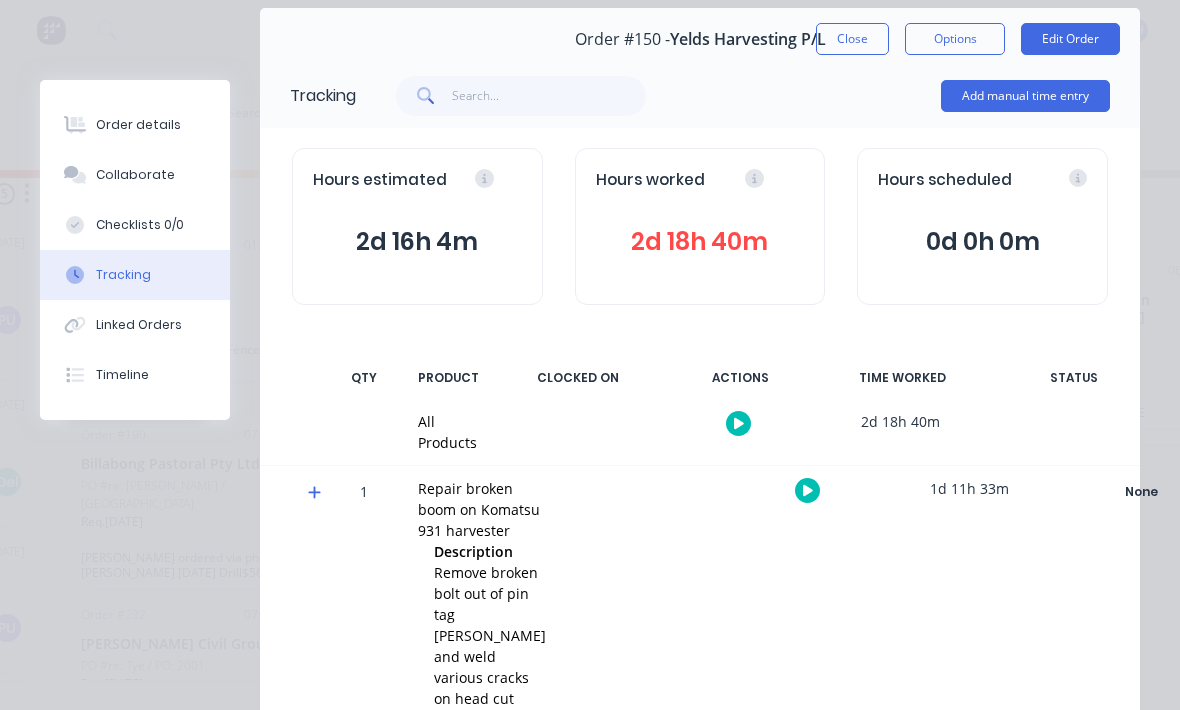 click on "2d 18h 40m" at bounding box center [700, 242] 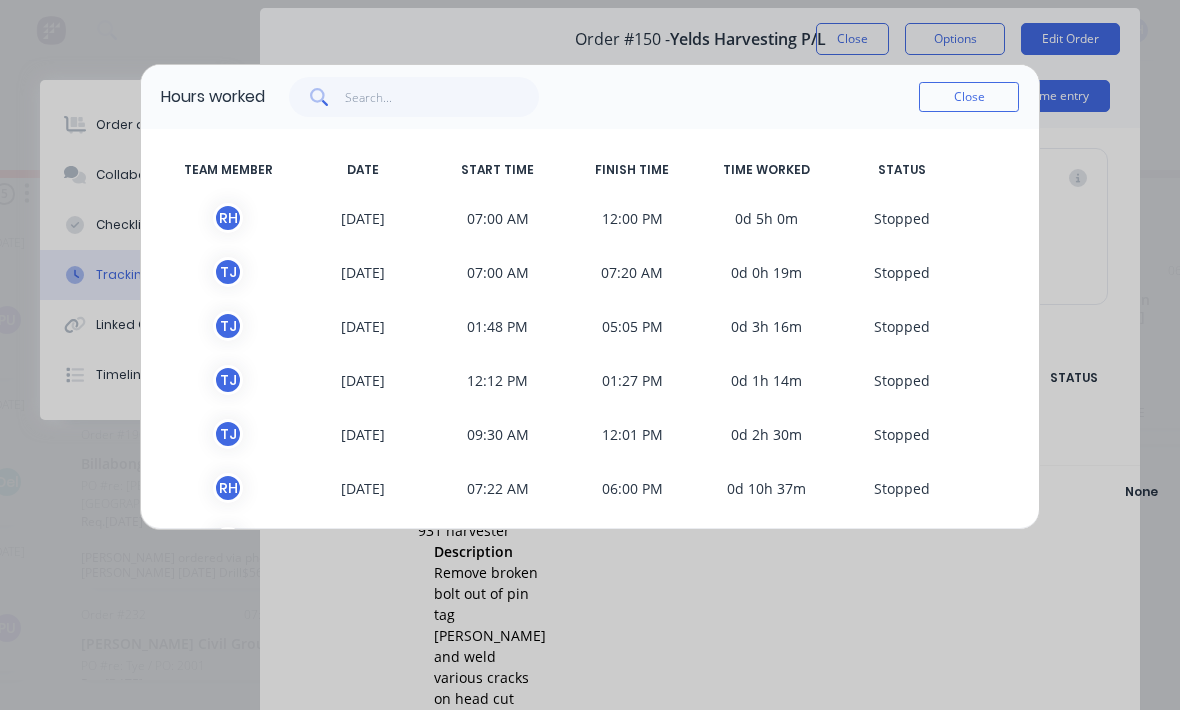 click on "FINISH TIME" at bounding box center (632, 170) 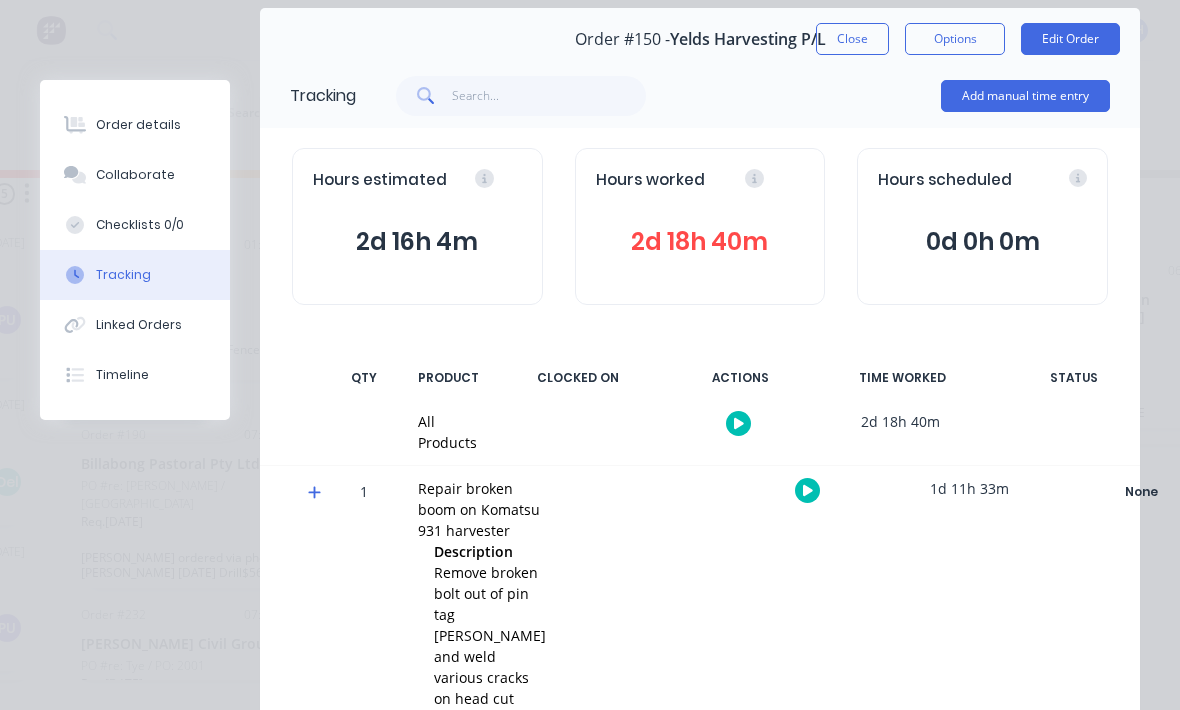 click on "Order details" at bounding box center [135, 125] 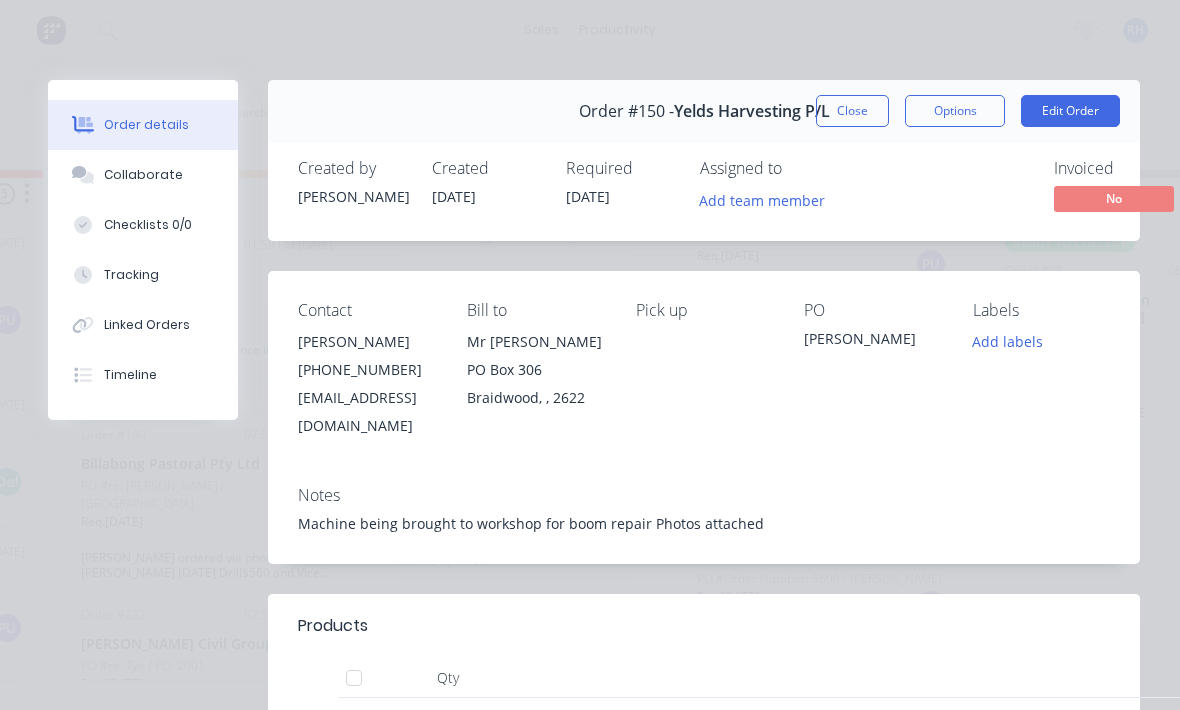 scroll, scrollTop: 0, scrollLeft: 0, axis: both 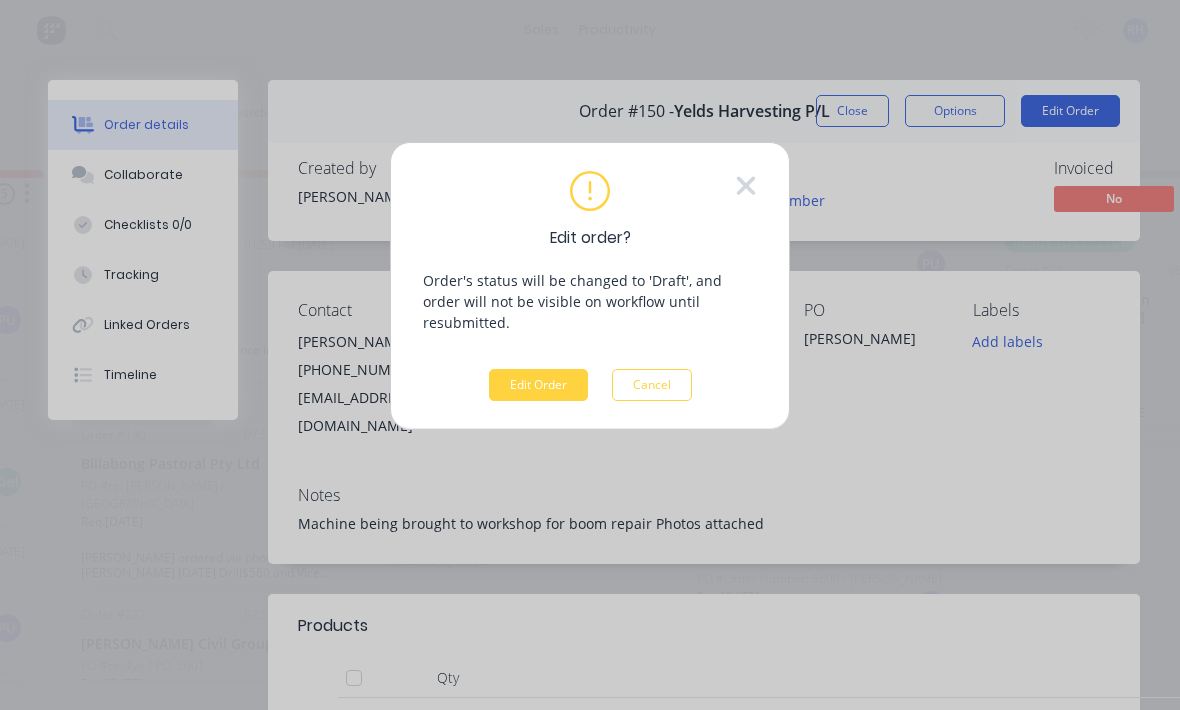 click on "Edit order? Order's status will be changed to 'Draft', and order will not be visible on workflow until resubmitted. Edit Order   Cancel" at bounding box center (590, 286) 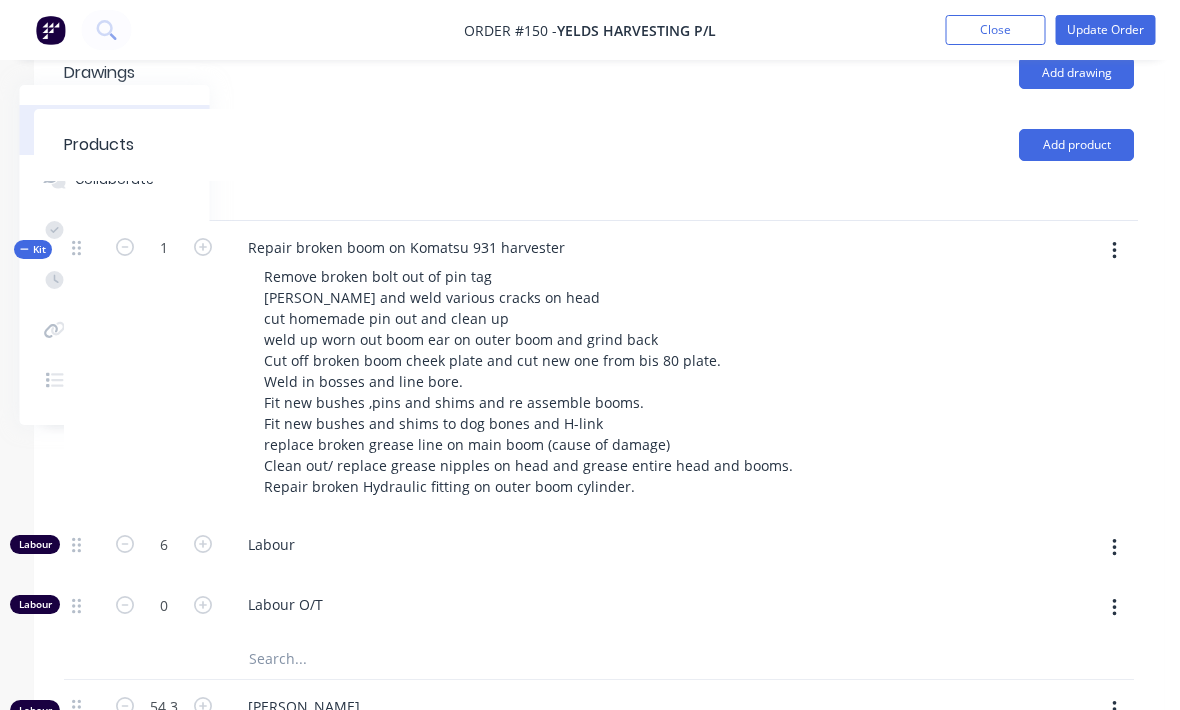 scroll, scrollTop: 551, scrollLeft: 210, axis: both 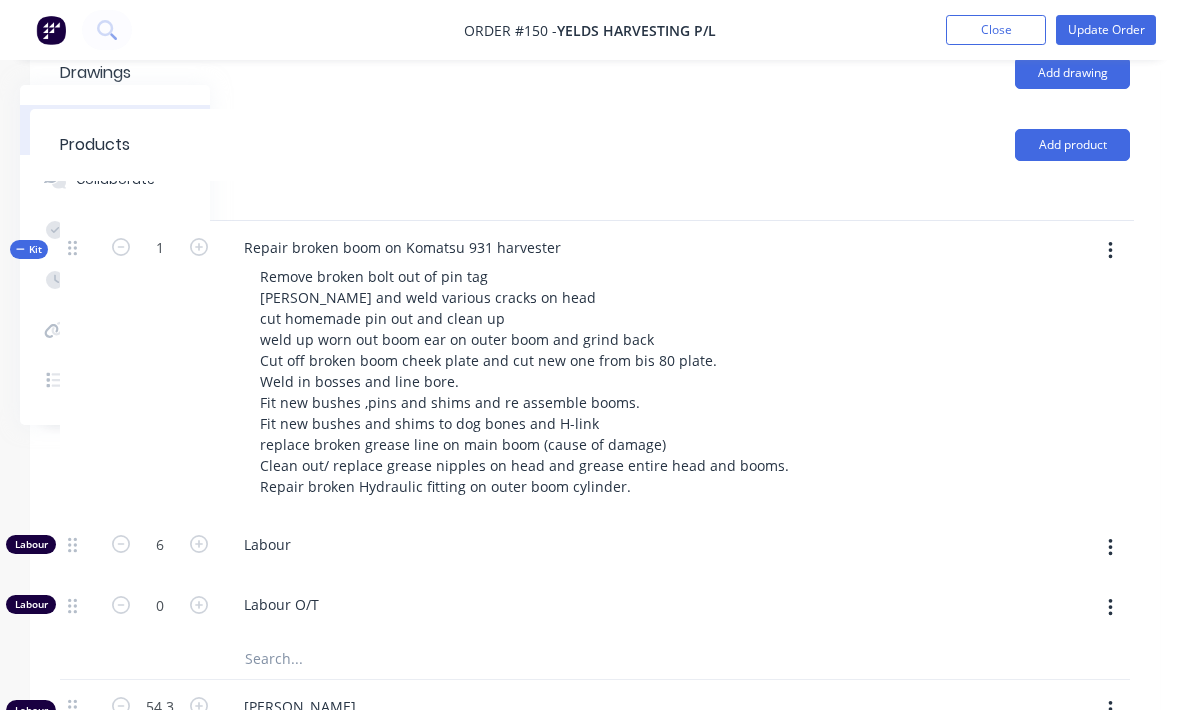 click at bounding box center [1110, 251] 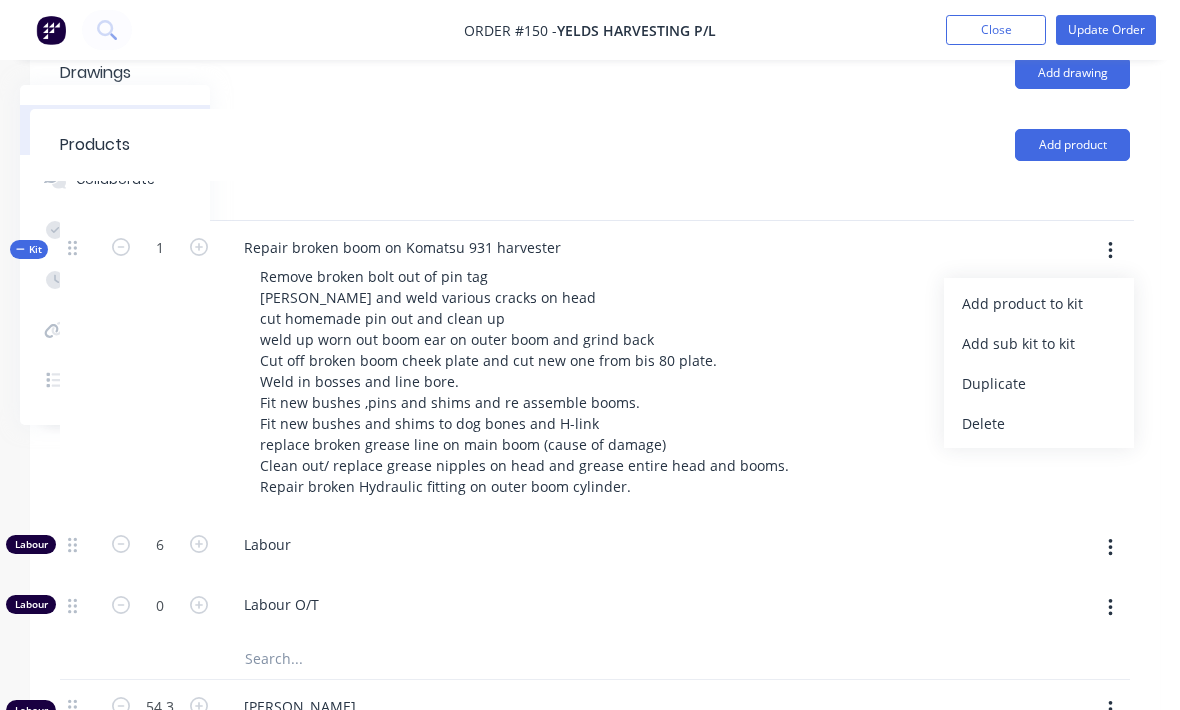 click on "Add product to kit" at bounding box center [1039, 303] 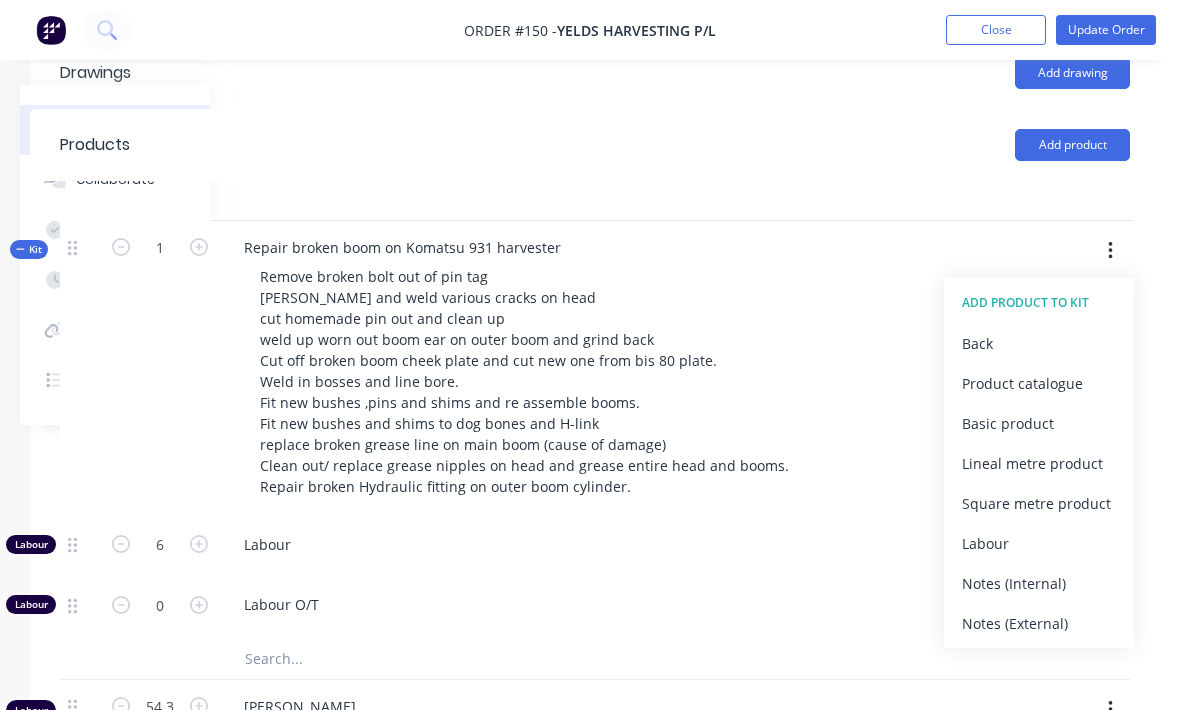 click on "Product catalogue" at bounding box center (1039, 383) 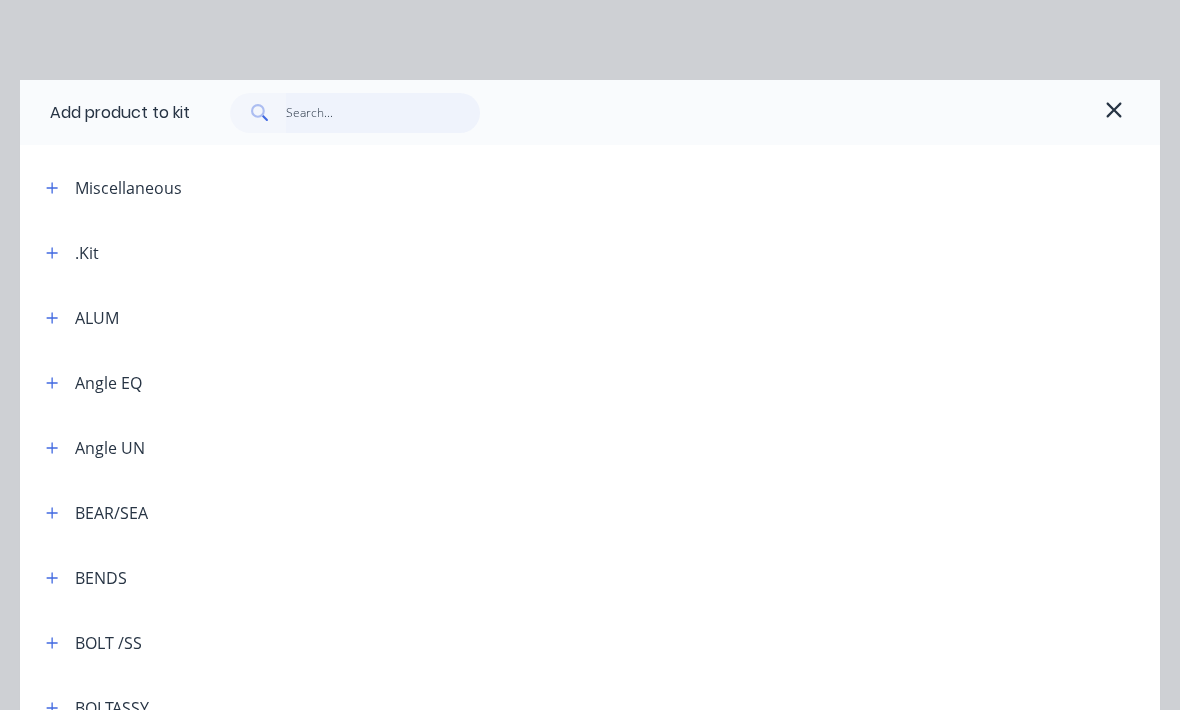 click at bounding box center [383, 113] 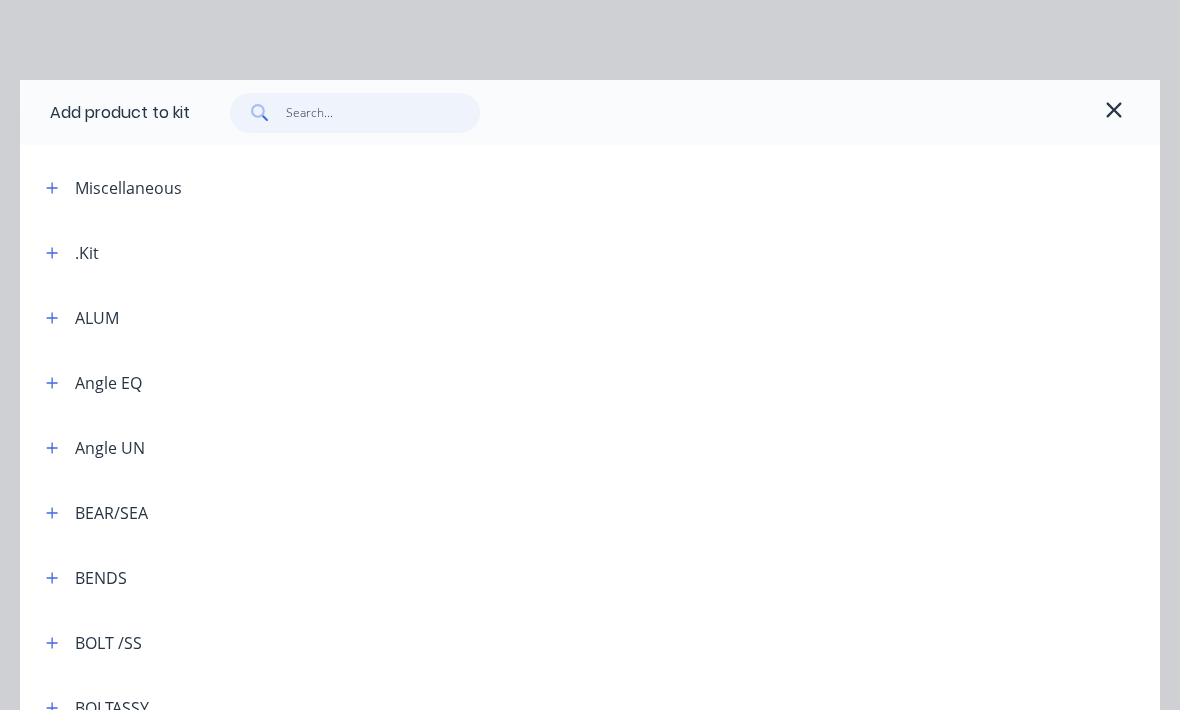 type on "M" 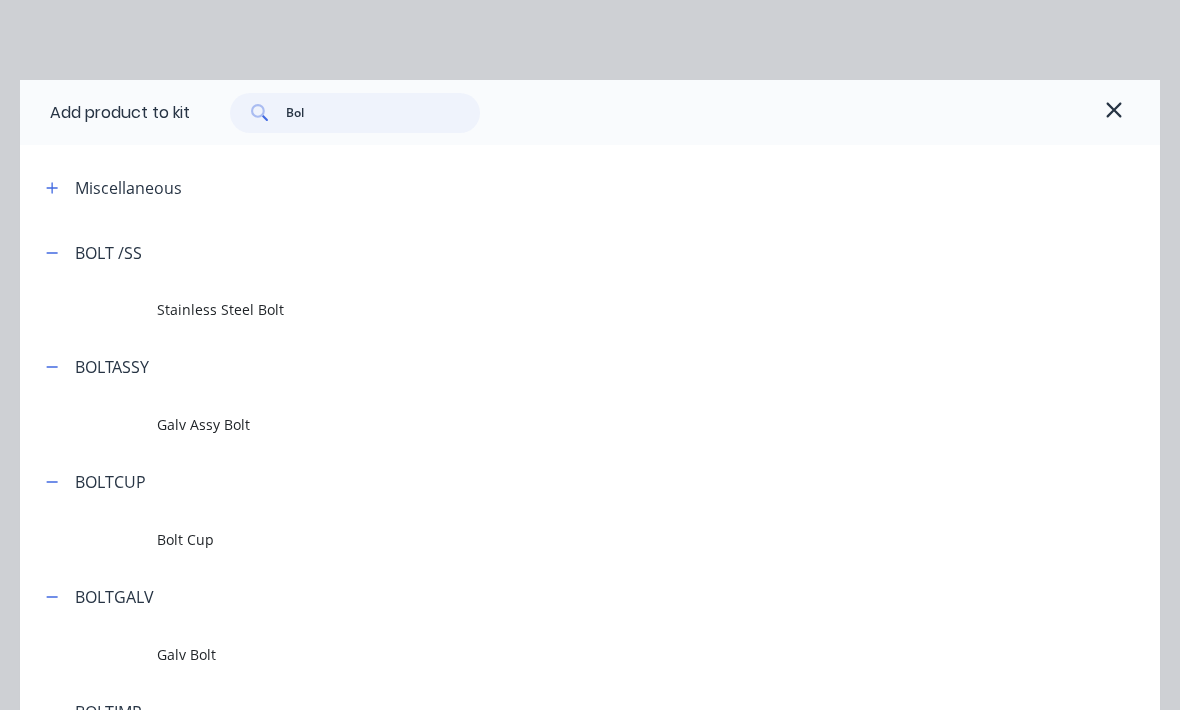type on "Bolt" 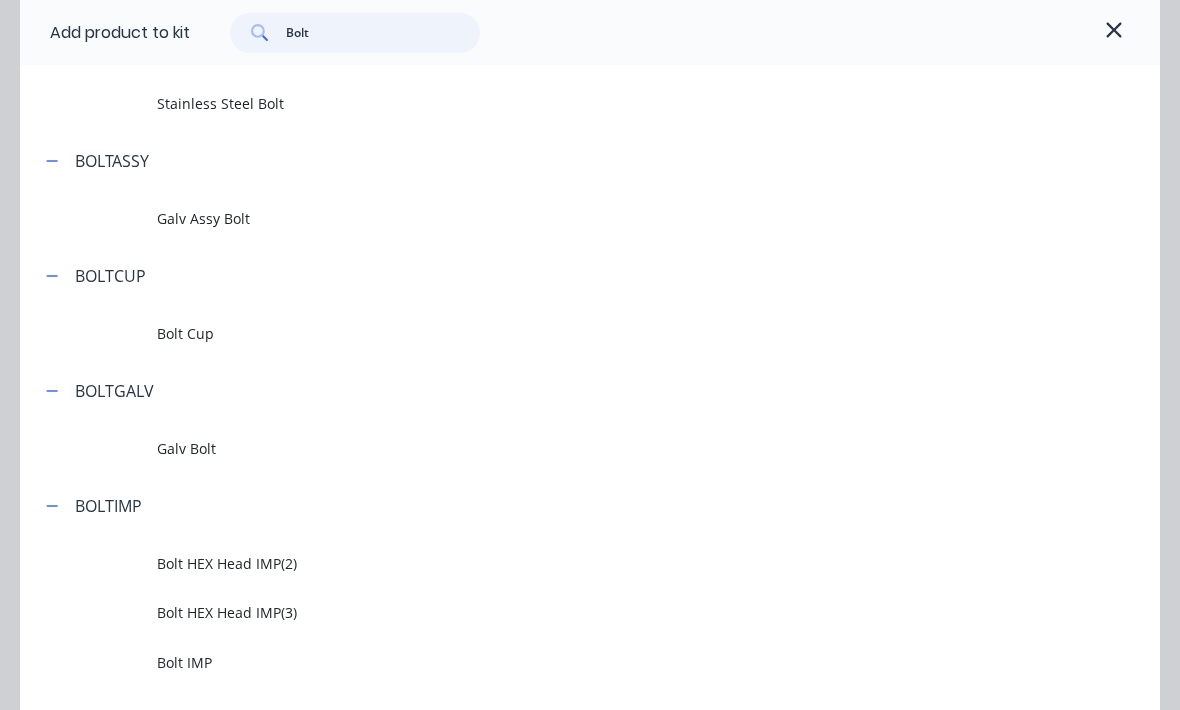 scroll, scrollTop: 207, scrollLeft: 0, axis: vertical 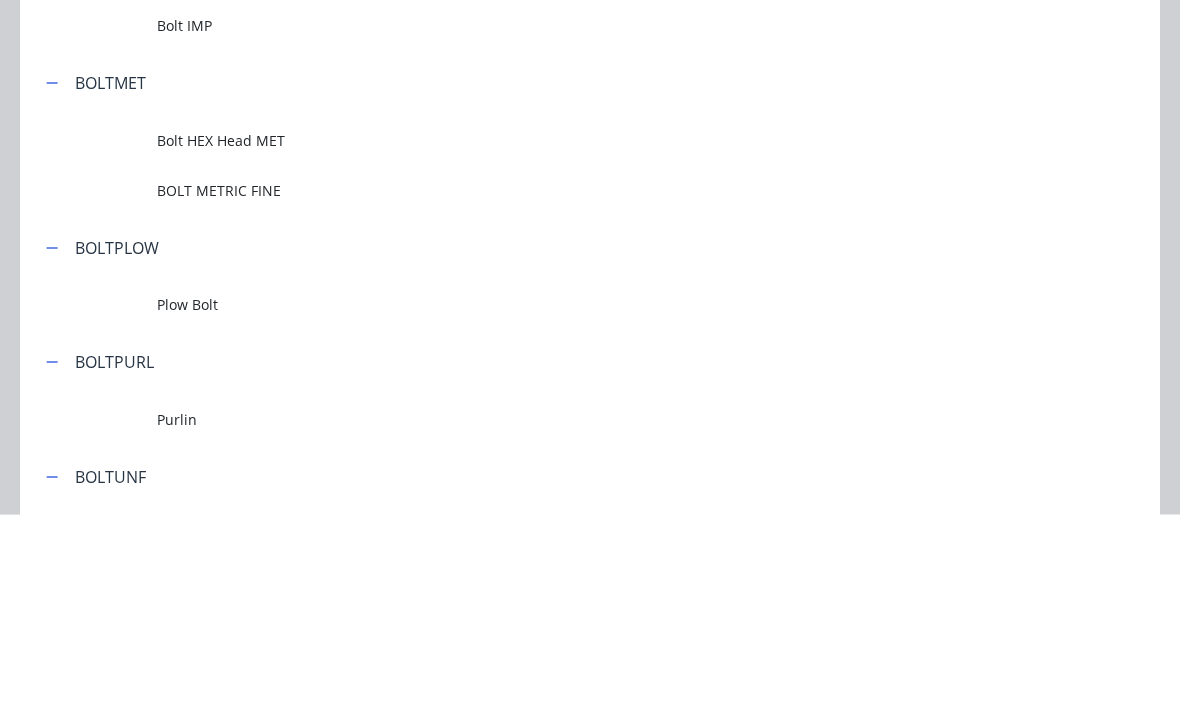 click on "Bolt HEX Head MET" at bounding box center (558, 336) 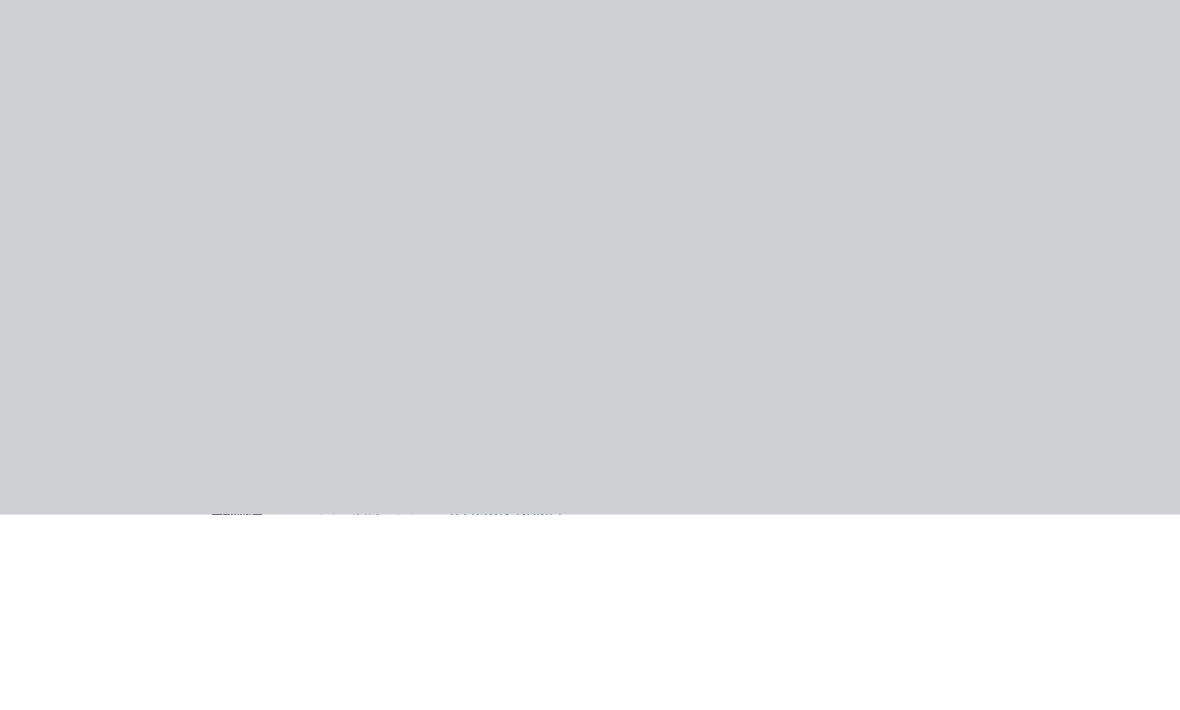 scroll, scrollTop: 0, scrollLeft: 0, axis: both 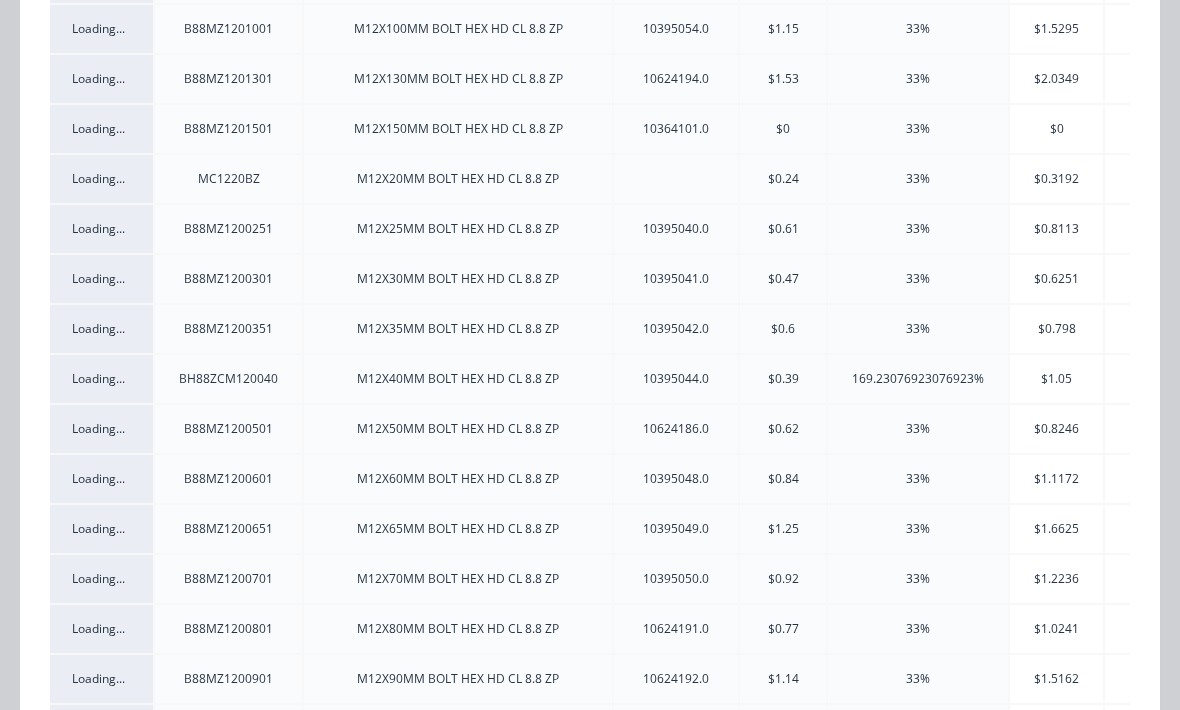click on "M12X35MM BOLT HEX HD CL 8.8 ZP" at bounding box center (458, 329) 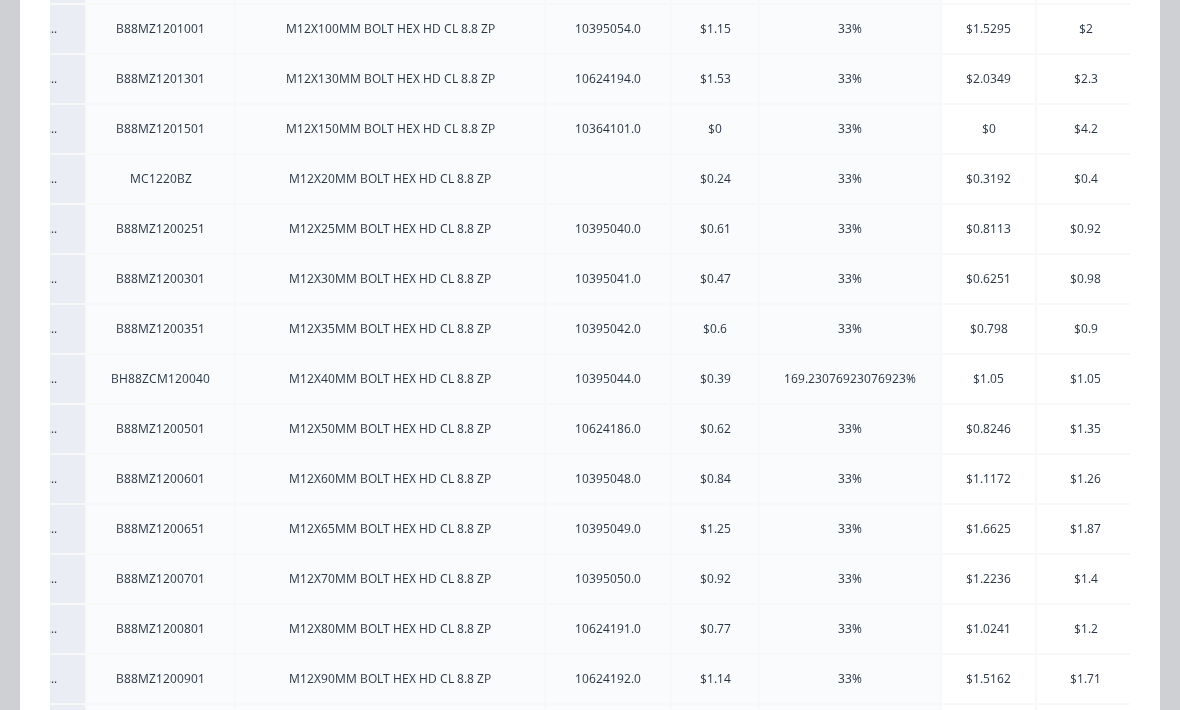 scroll, scrollTop: 0, scrollLeft: 75, axis: horizontal 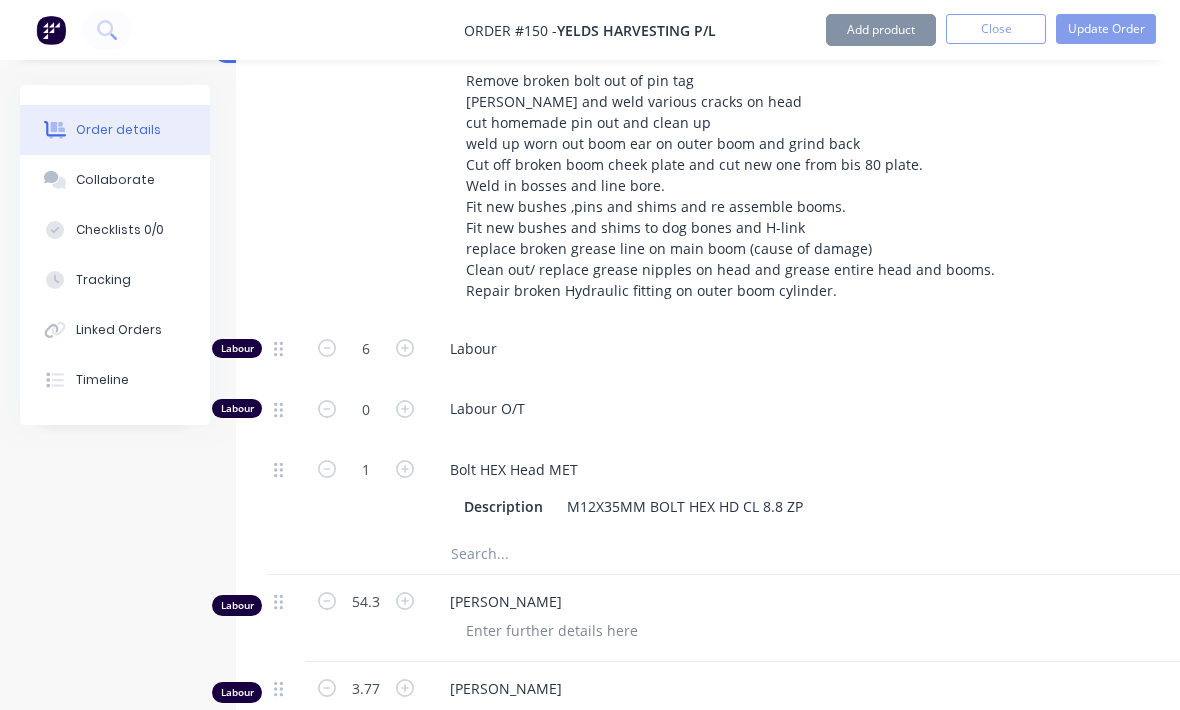 click on "Labour" at bounding box center (826, 352) 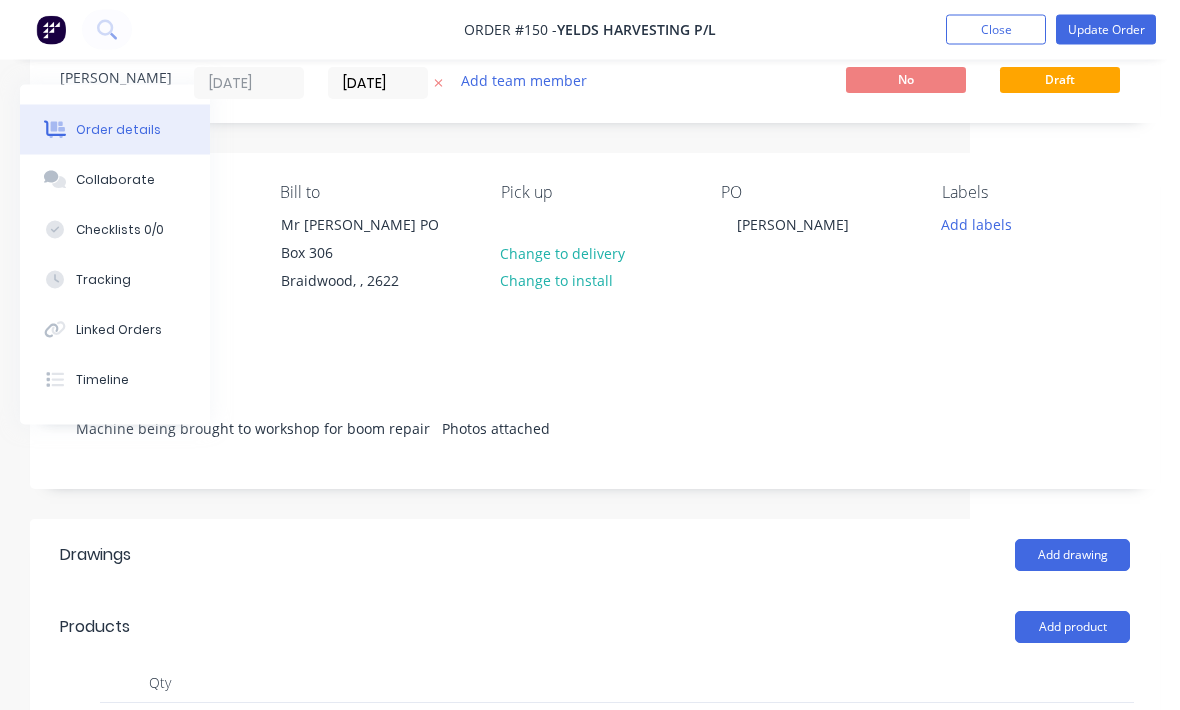 scroll, scrollTop: 71, scrollLeft: 210, axis: both 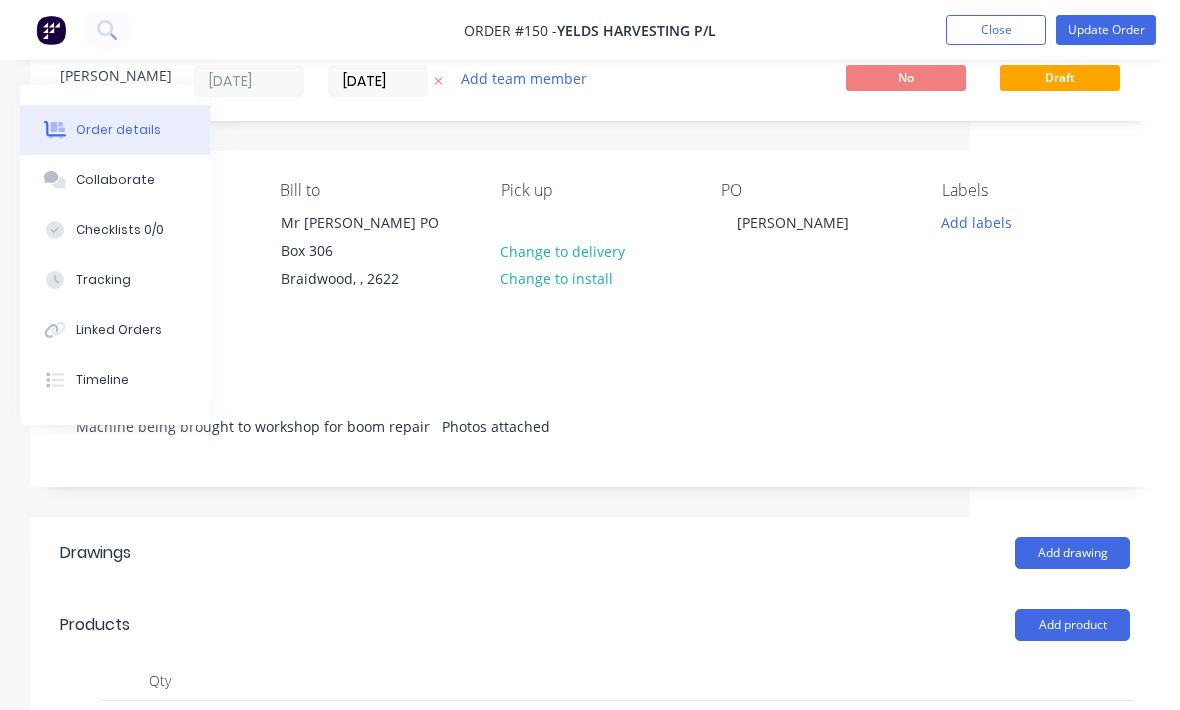 click on "Add product" at bounding box center [1072, 625] 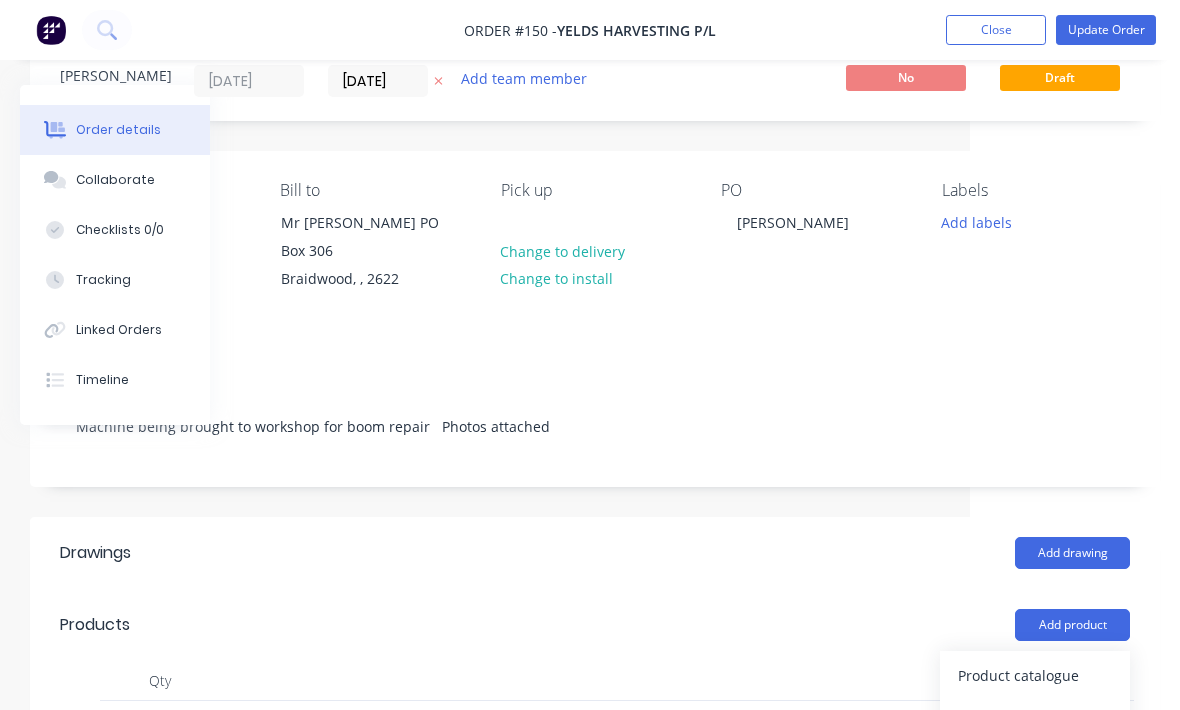 click on "Product catalogue" at bounding box center (1035, 675) 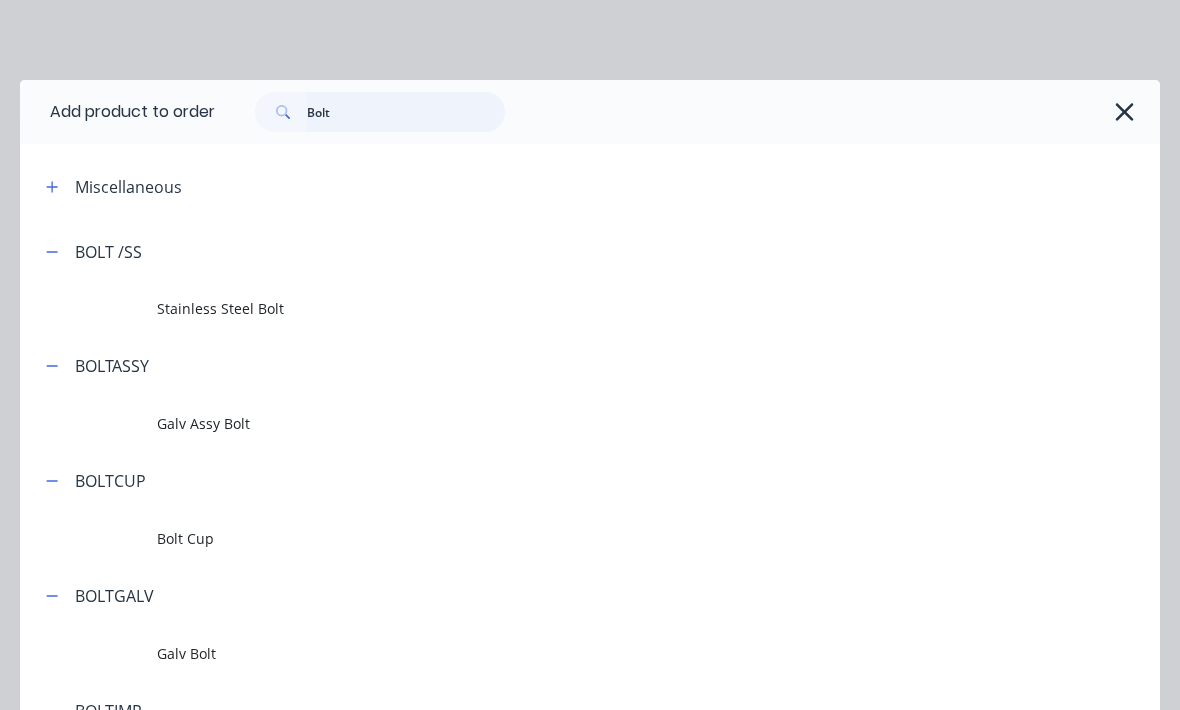 click on "Bolt" at bounding box center (406, 112) 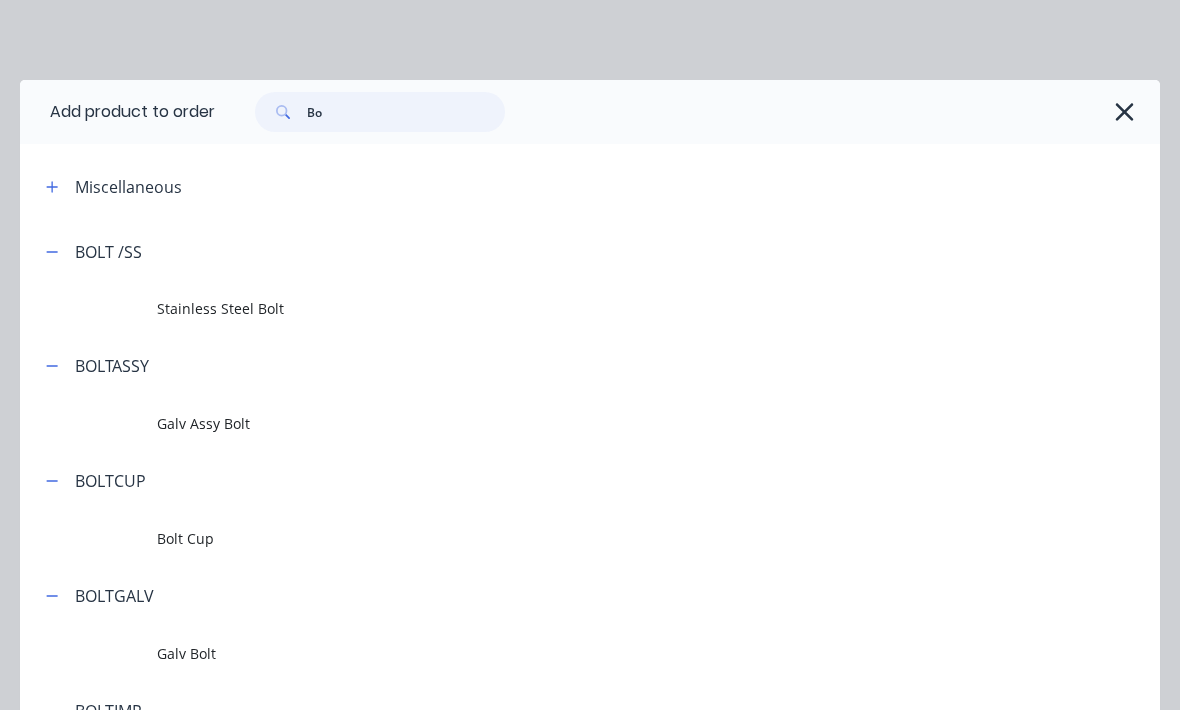 type on "B" 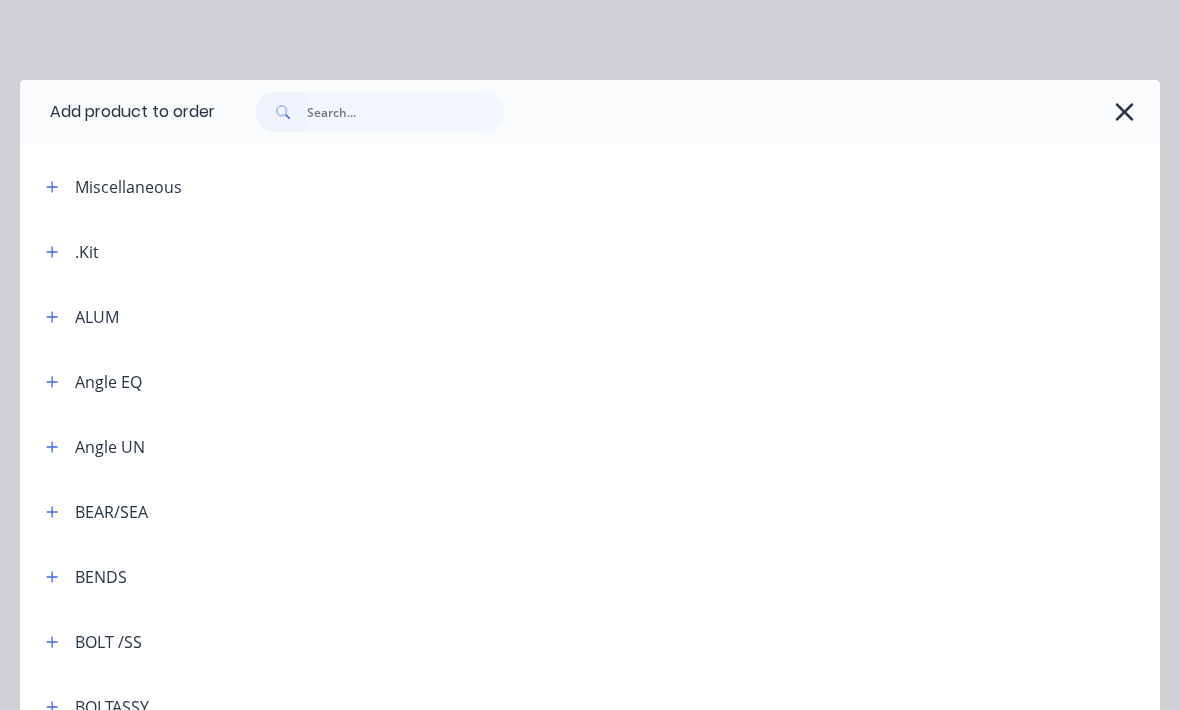 click on "Miscellaneous" at bounding box center [590, 186] 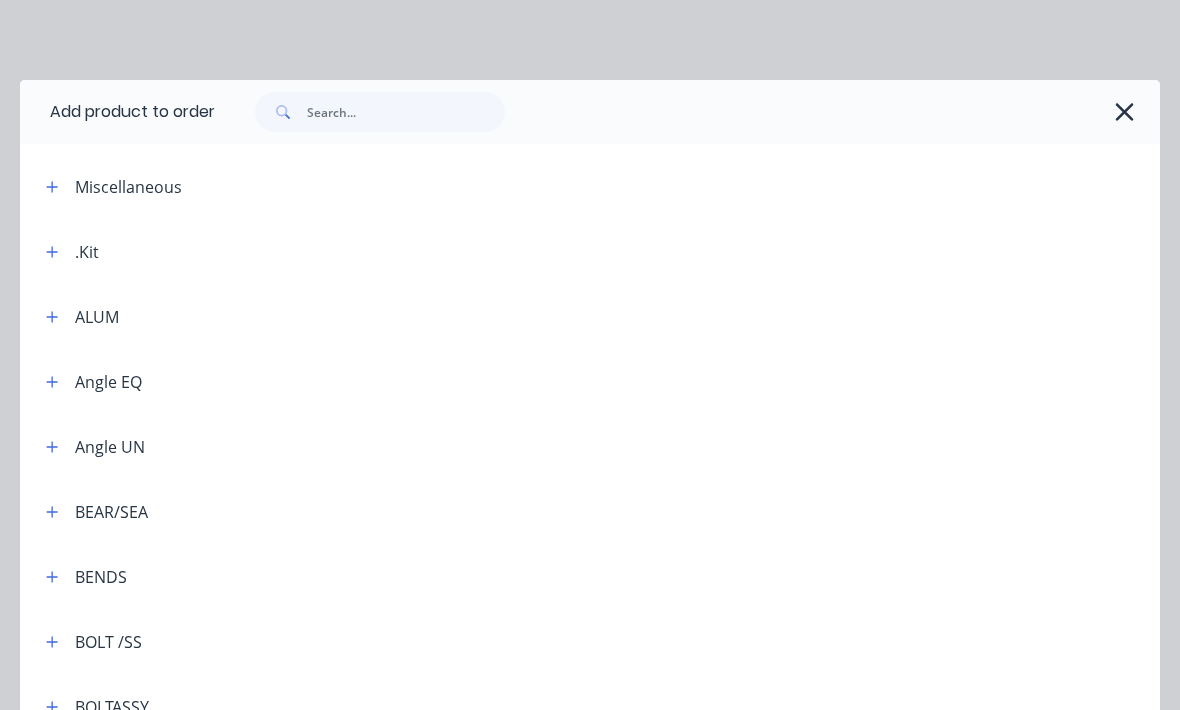 click on "Miscellaneous" at bounding box center [151, 186] 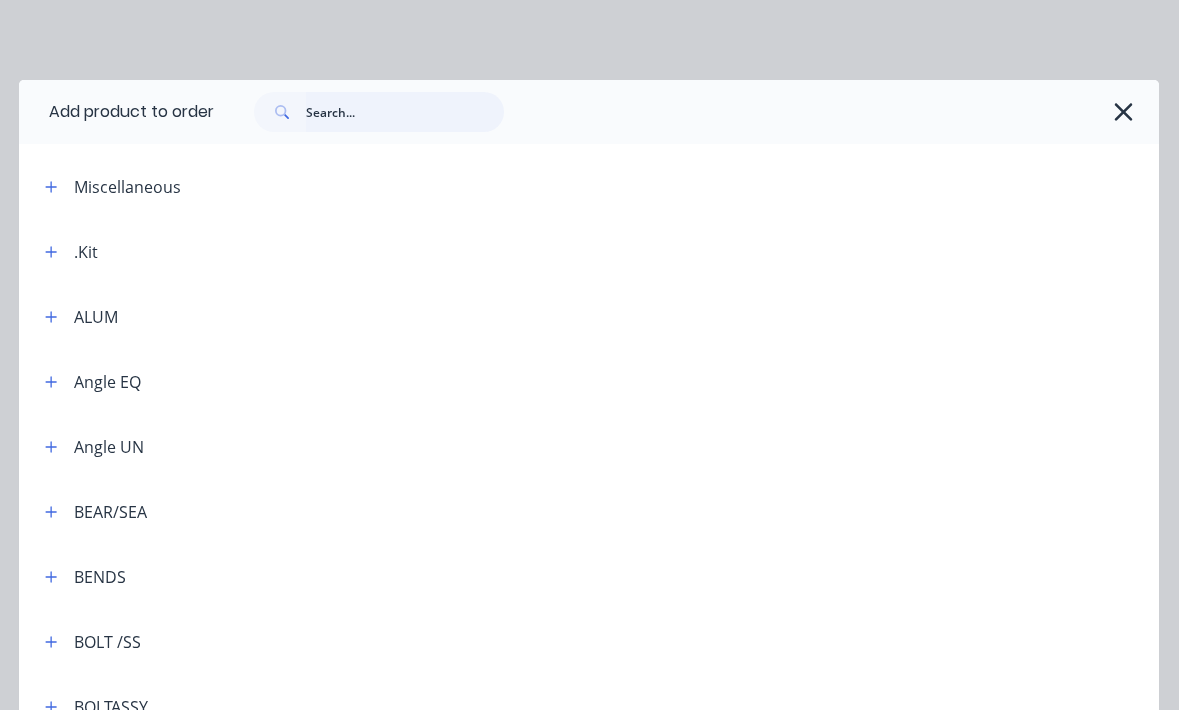 click at bounding box center [406, 112] 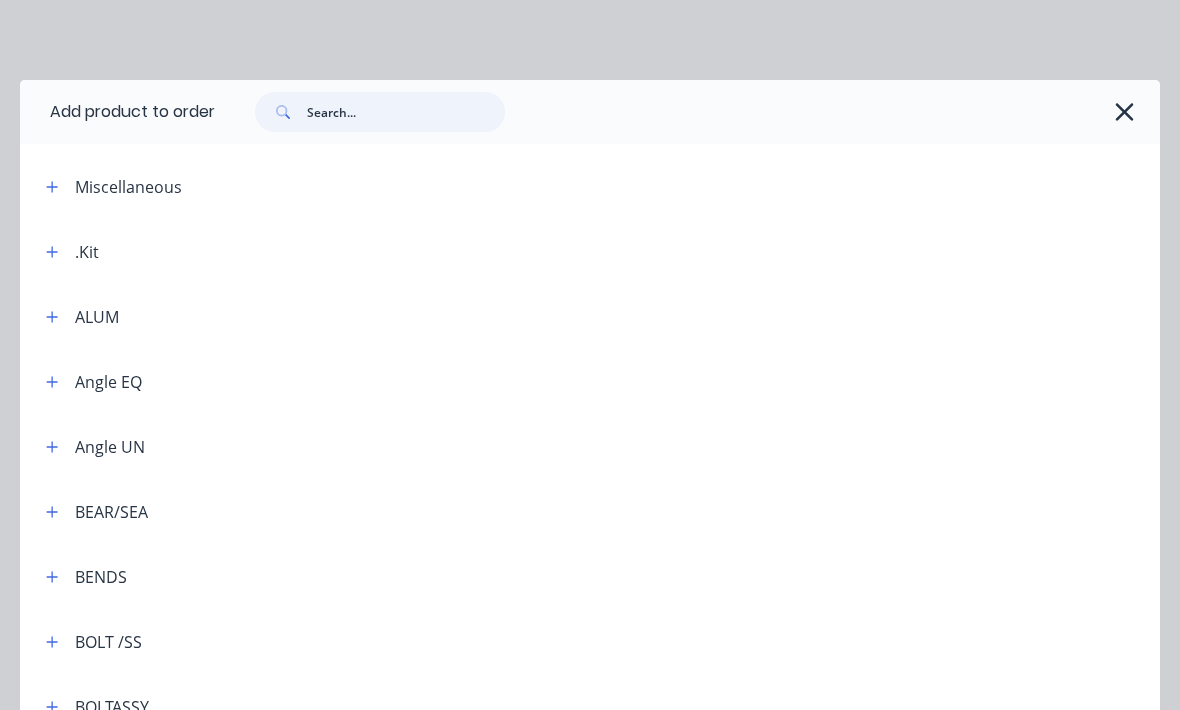 type on "M" 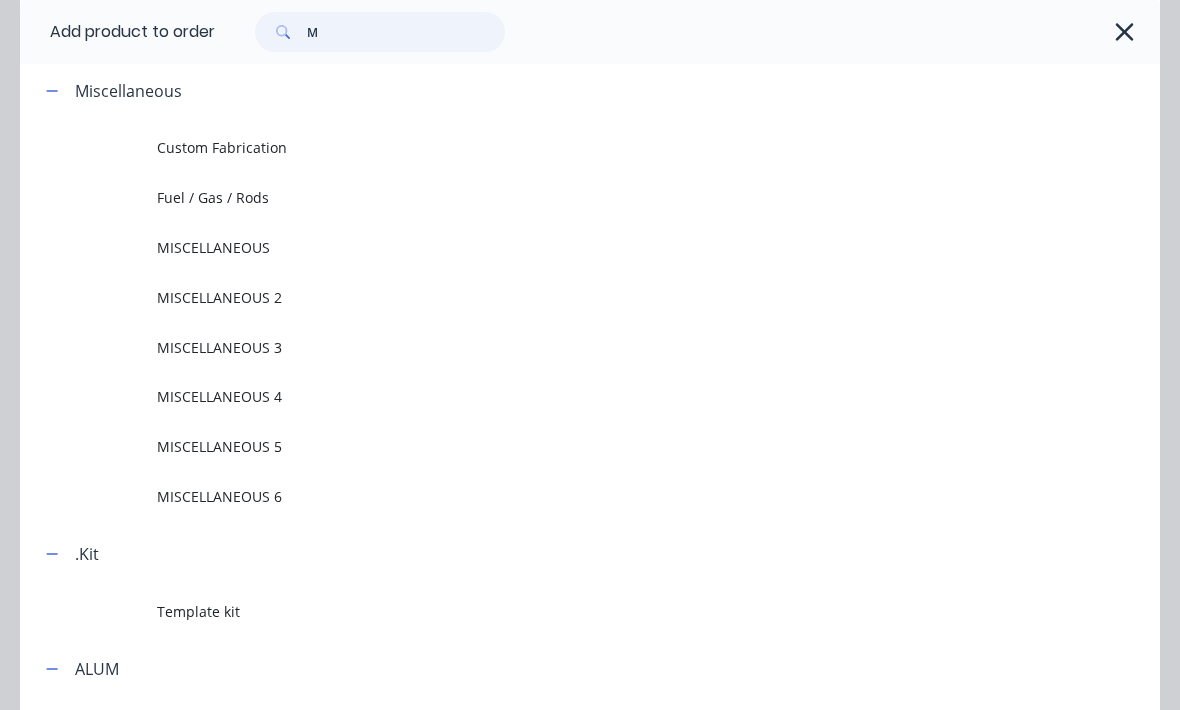 scroll, scrollTop: 83, scrollLeft: 0, axis: vertical 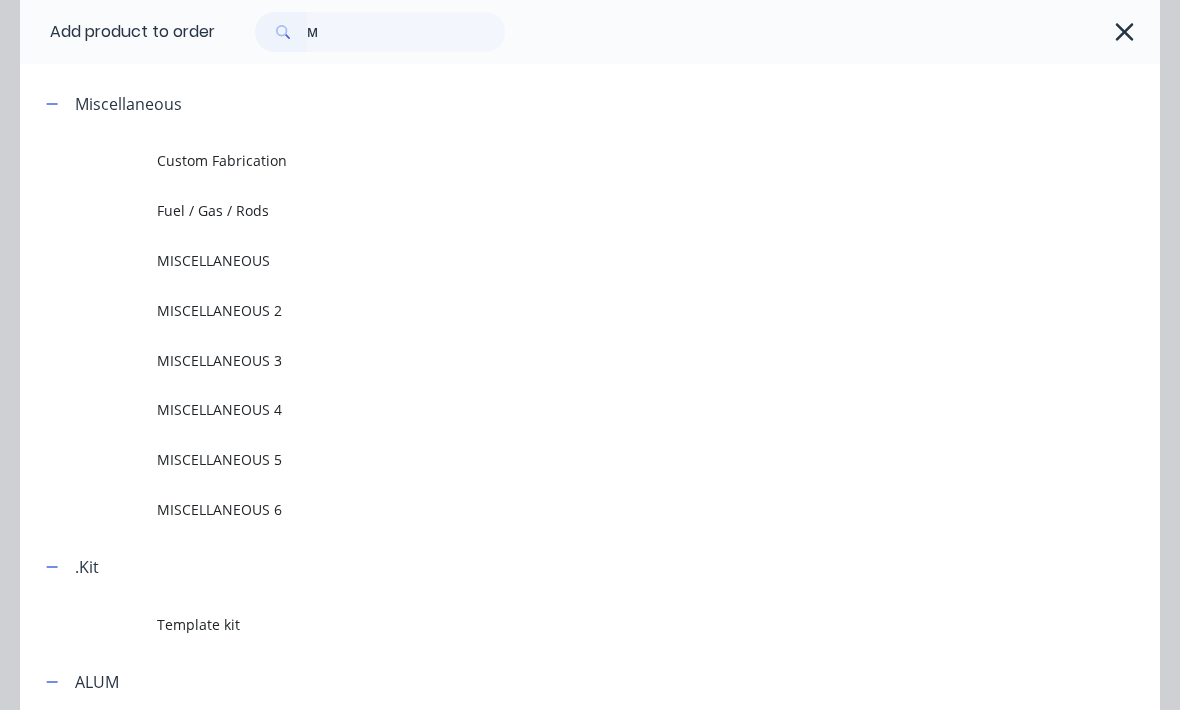 click on "Fuel / Gas / Rods" at bounding box center (558, 210) 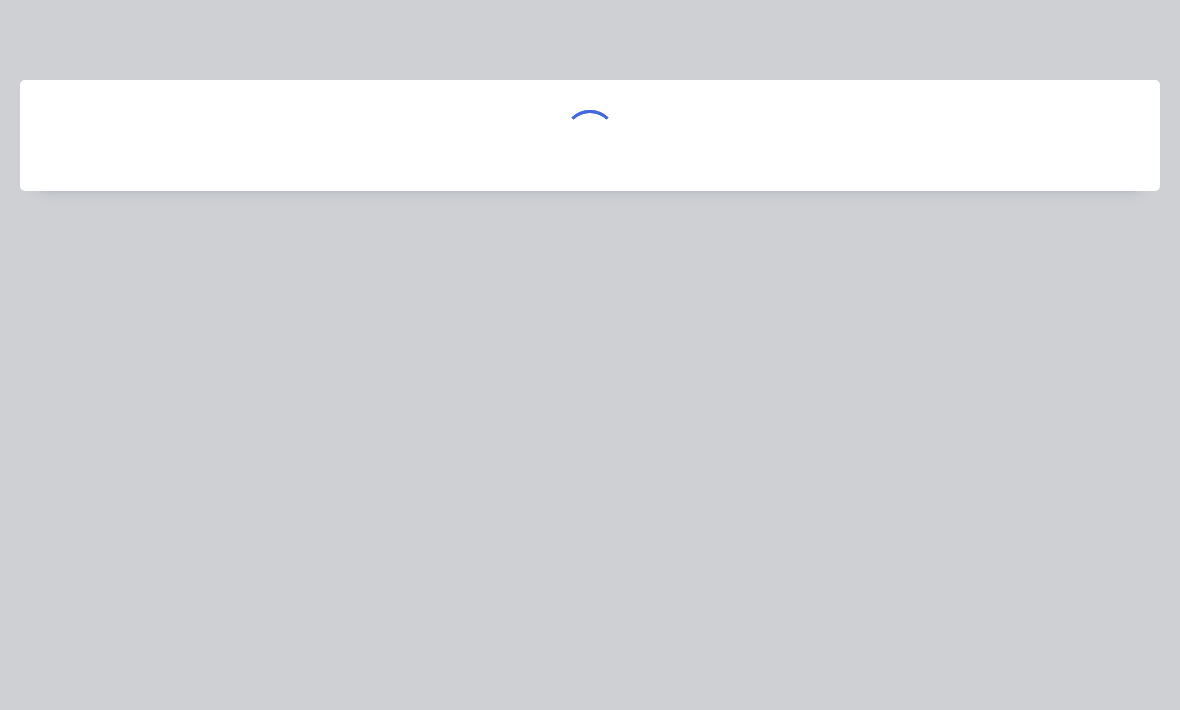 scroll, scrollTop: 0, scrollLeft: 0, axis: both 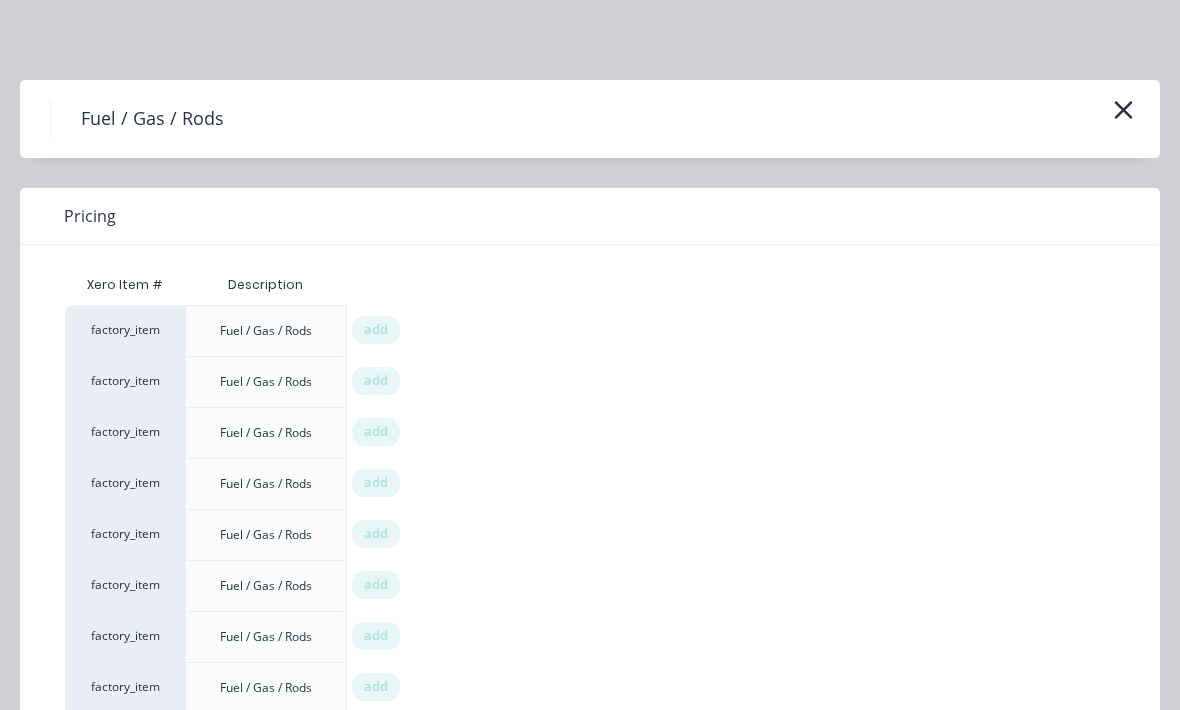 click 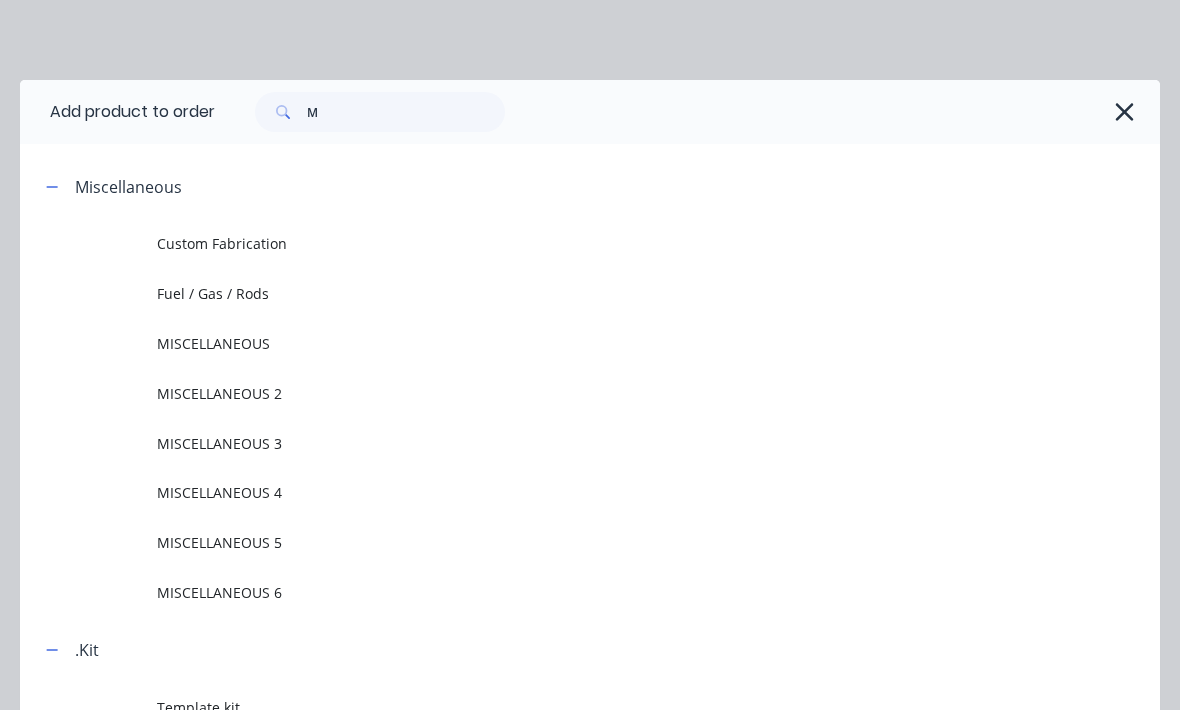 scroll, scrollTop: 0, scrollLeft: 0, axis: both 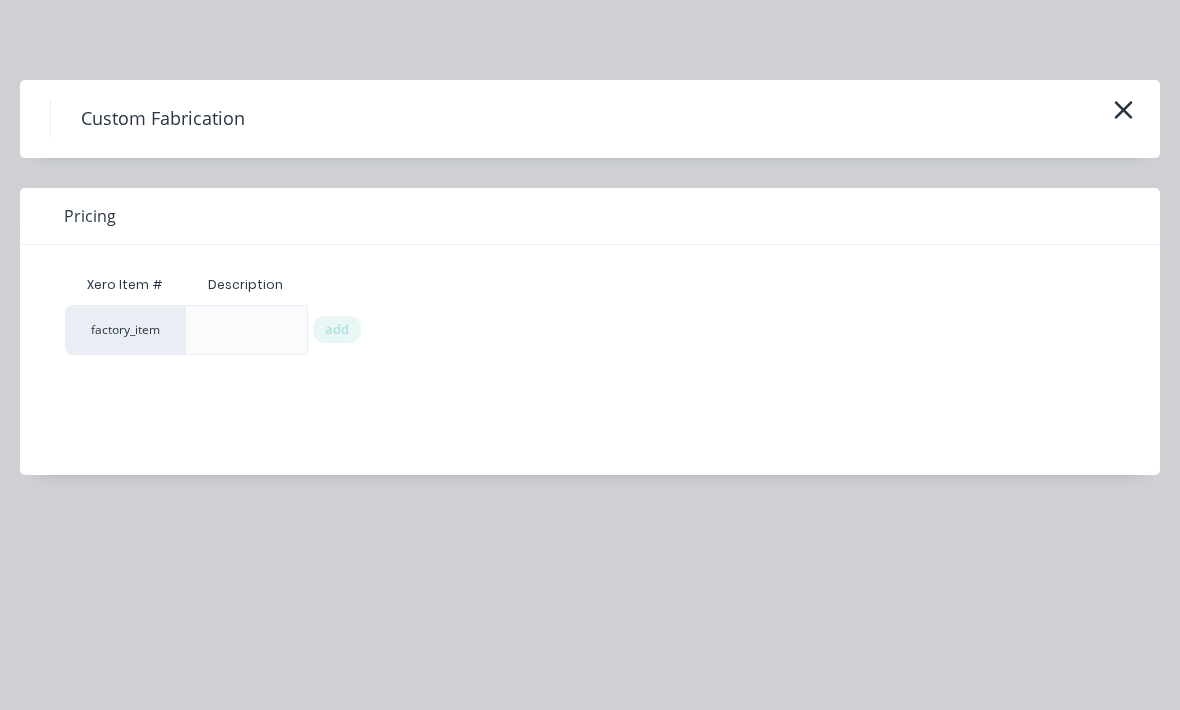 click at bounding box center [1123, 111] 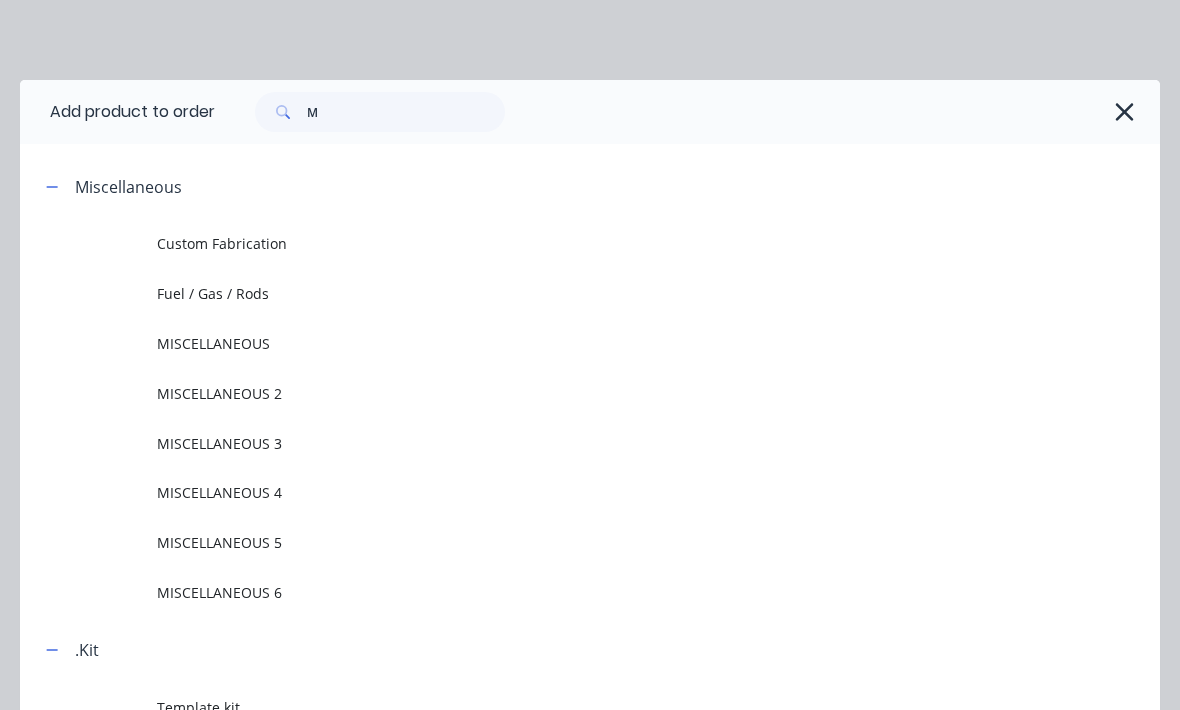 scroll, scrollTop: 154, scrollLeft: 0, axis: vertical 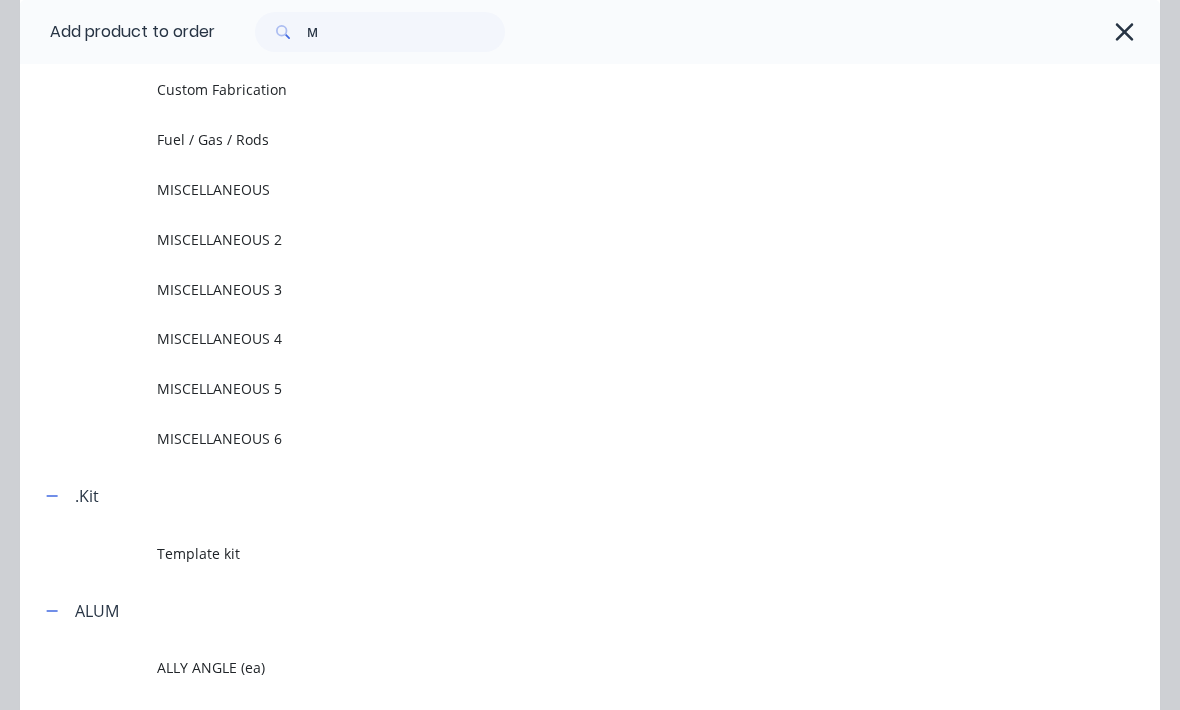 click on "MISCELLANEOUS 2" at bounding box center [658, 239] 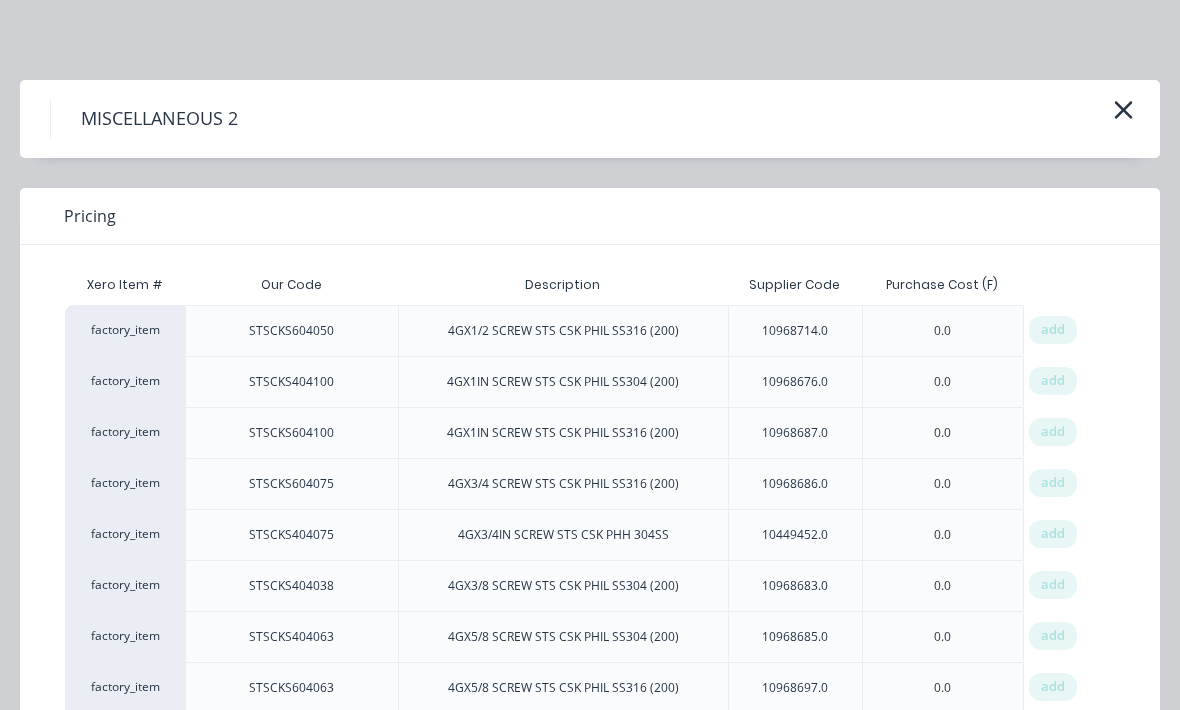 scroll, scrollTop: 71, scrollLeft: 172, axis: both 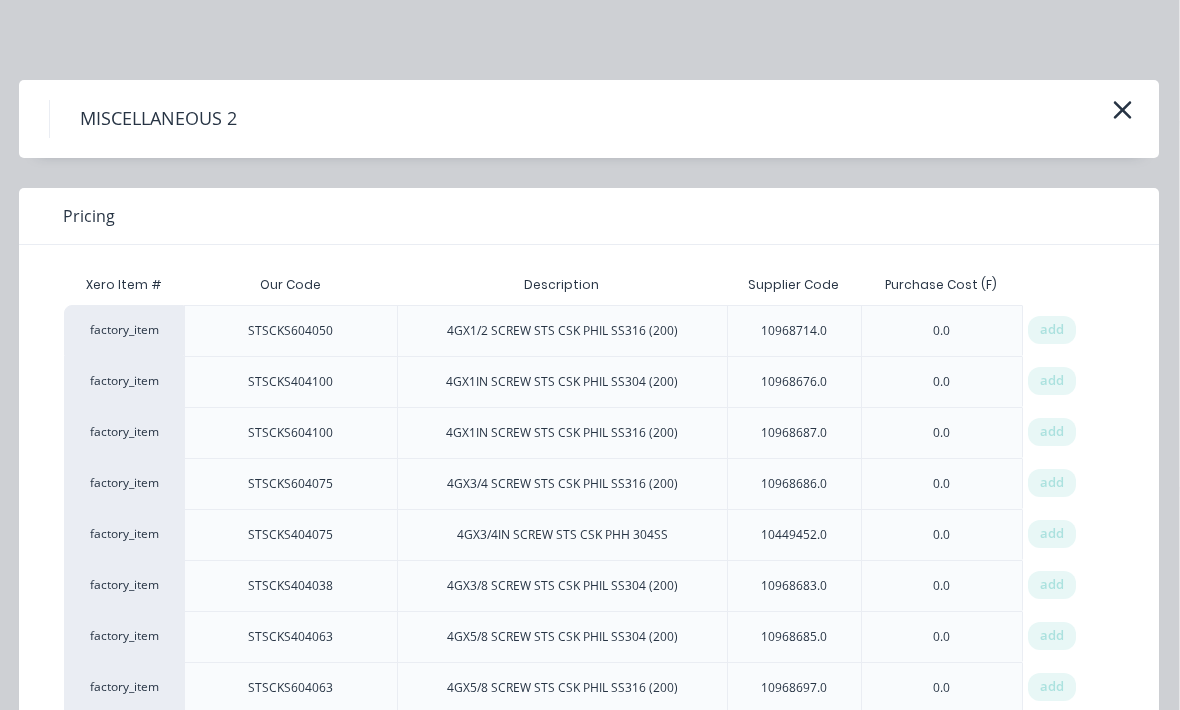 click 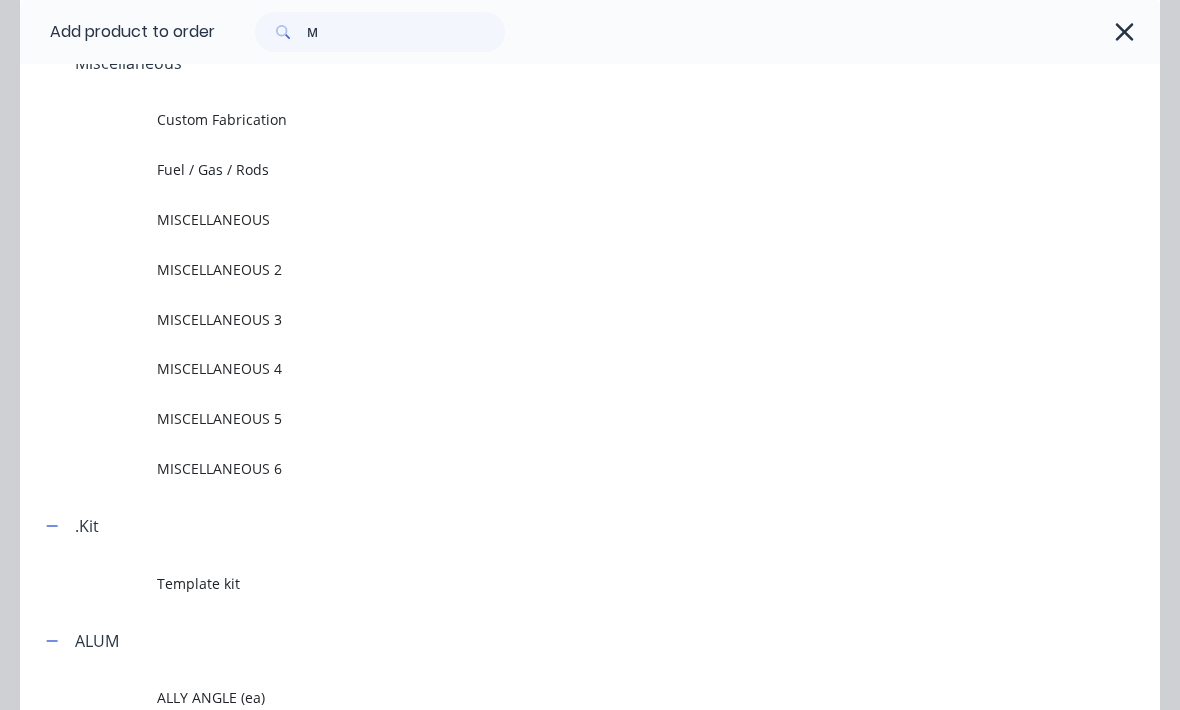 scroll, scrollTop: 119, scrollLeft: 0, axis: vertical 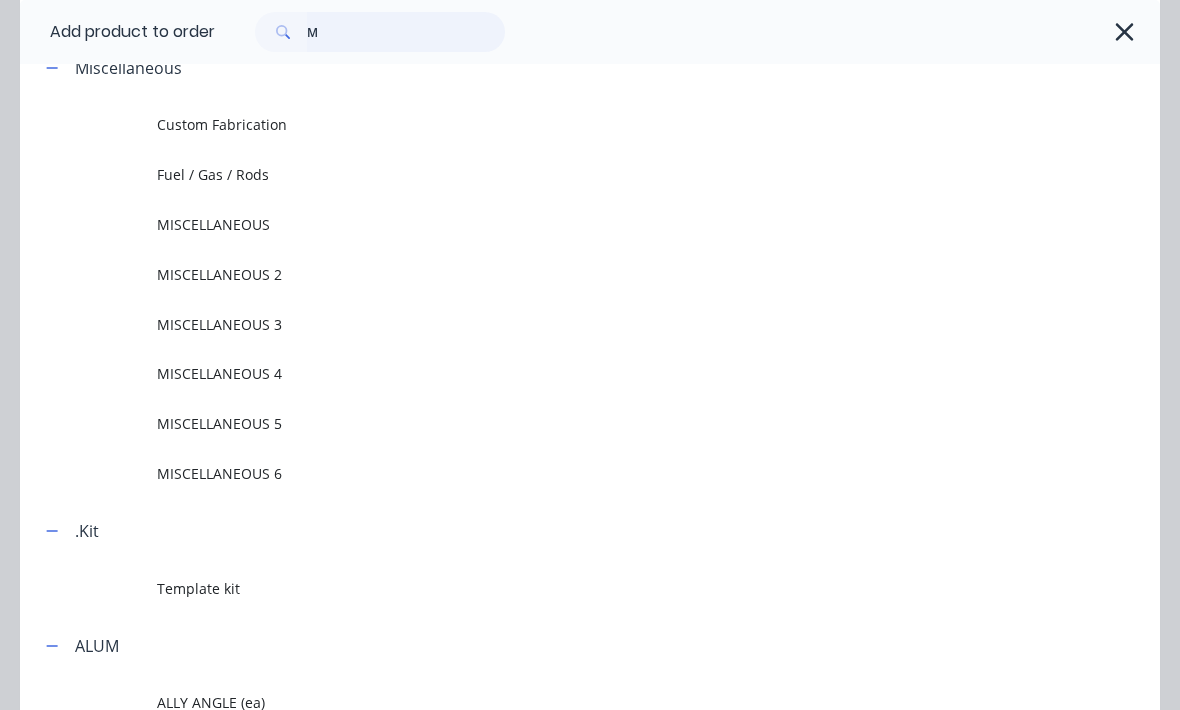 click on "M" at bounding box center [406, 32] 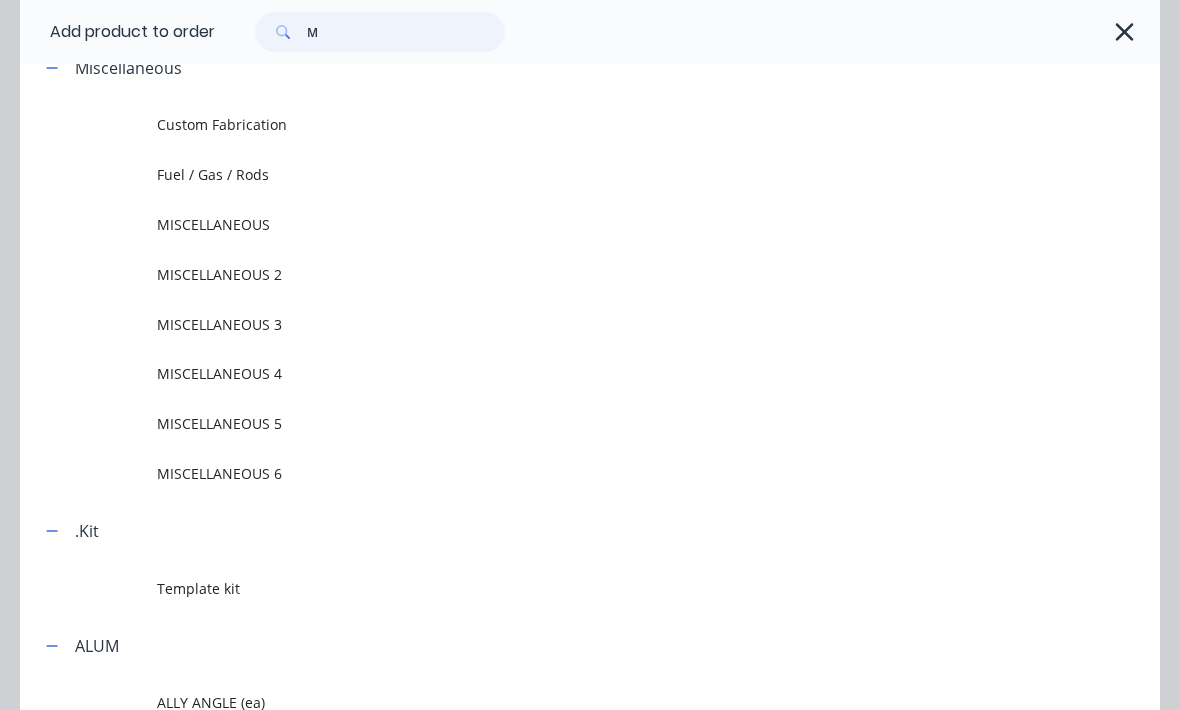 scroll, scrollTop: 71, scrollLeft: 172, axis: both 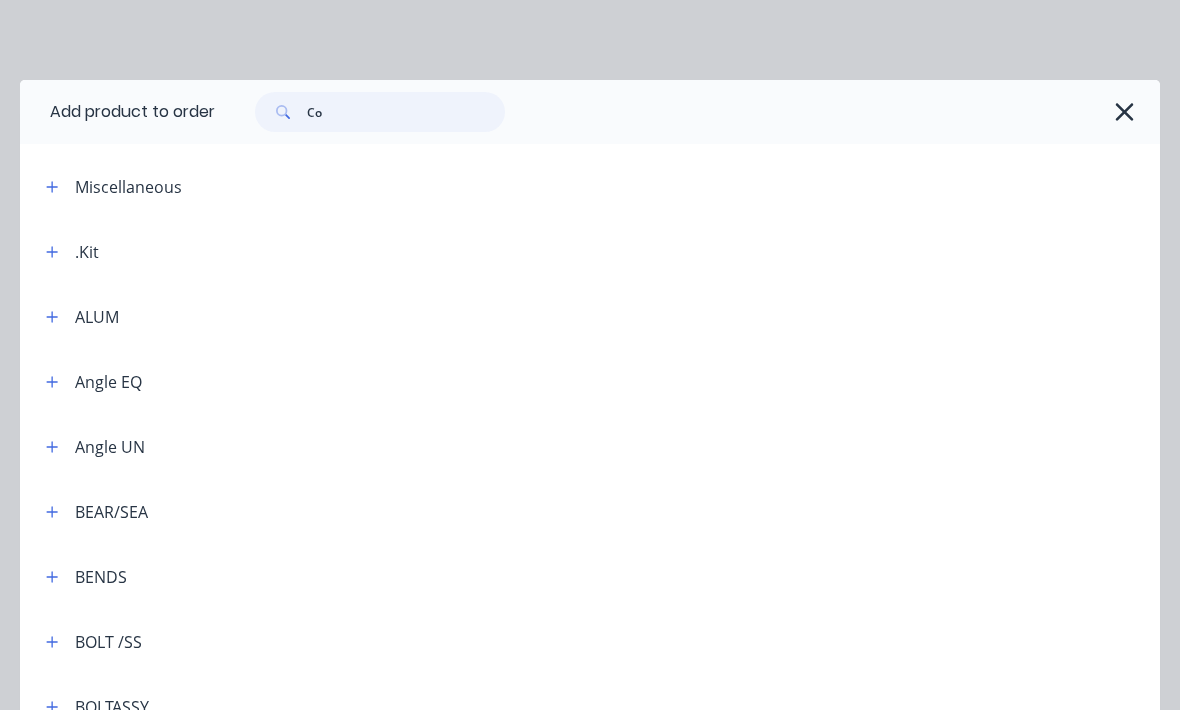 type on "Con" 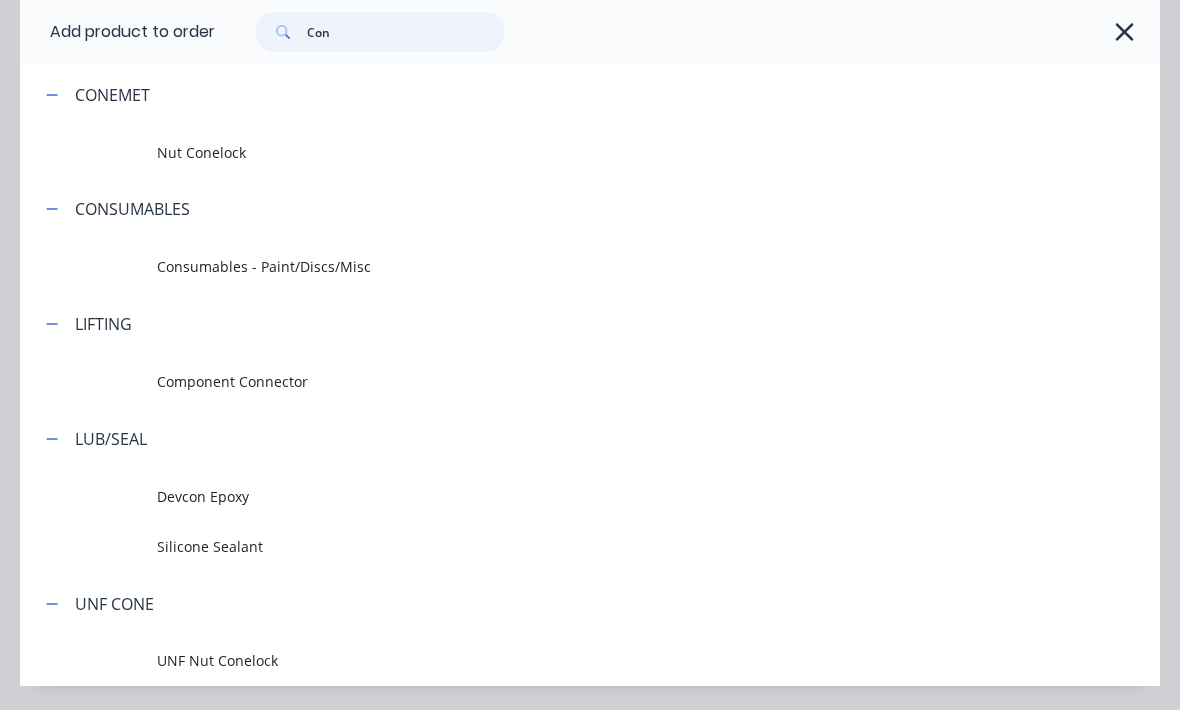 scroll, scrollTop: 932, scrollLeft: 0, axis: vertical 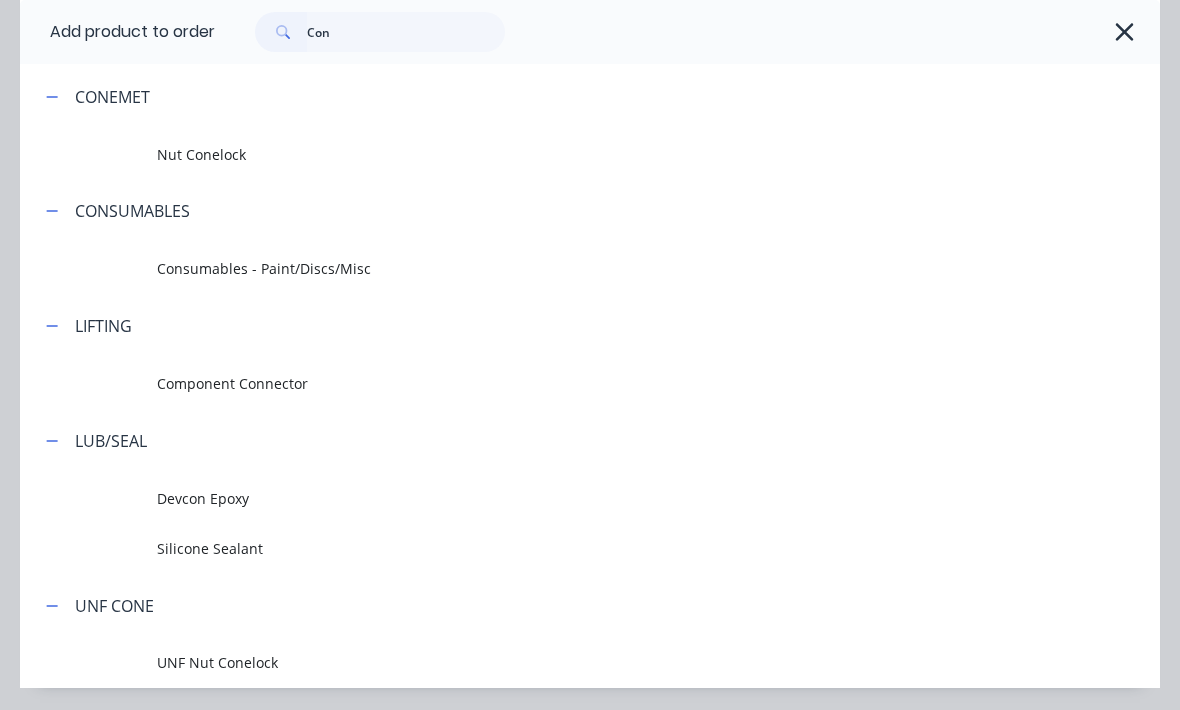 click on "Consumables - Paint/Discs/Misc" at bounding box center [558, 268] 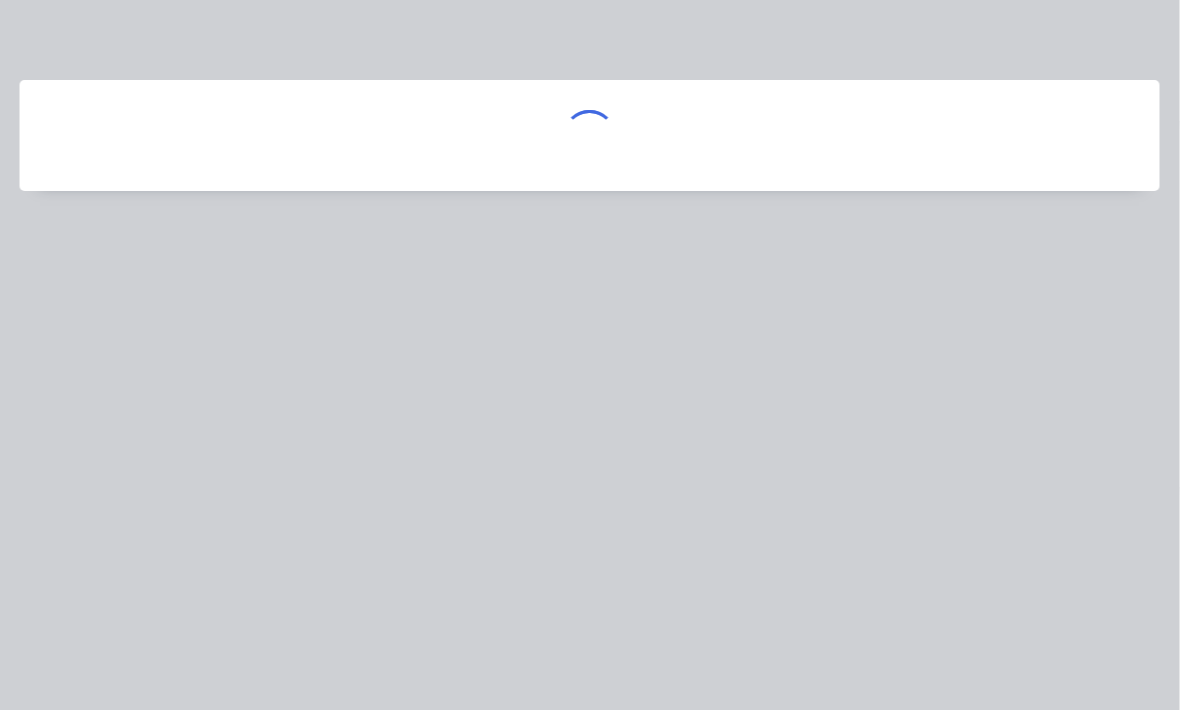 scroll, scrollTop: 0, scrollLeft: 0, axis: both 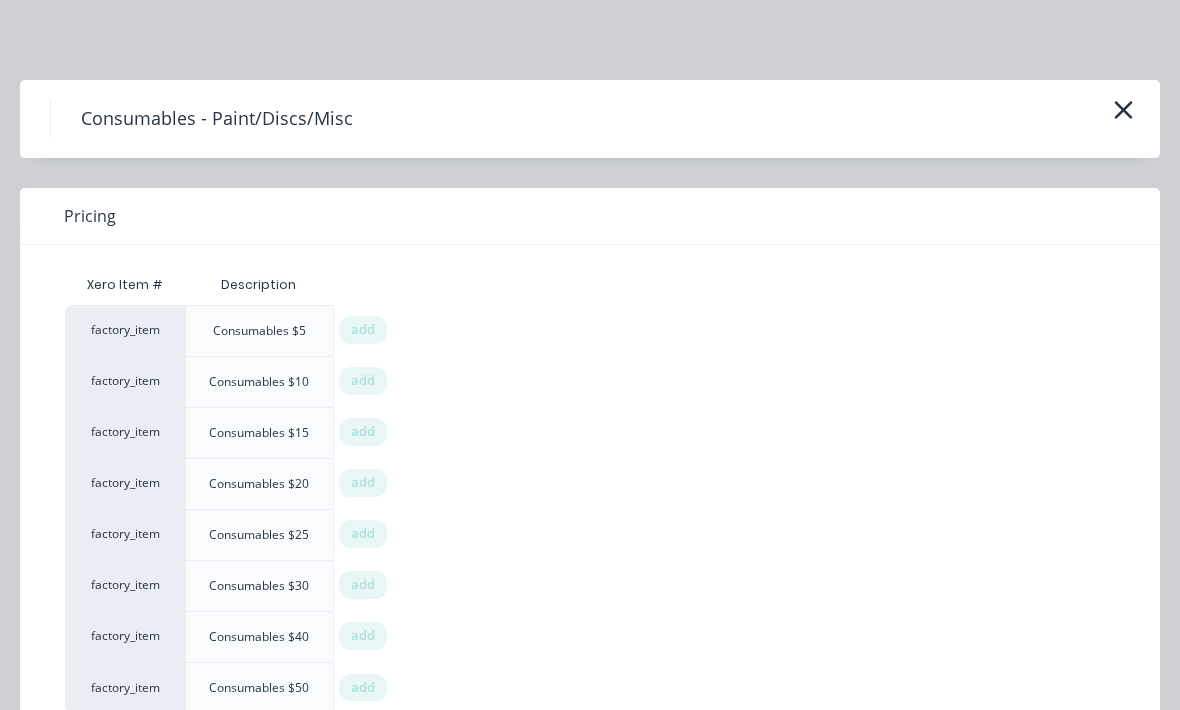click on "add" at bounding box center [363, 688] 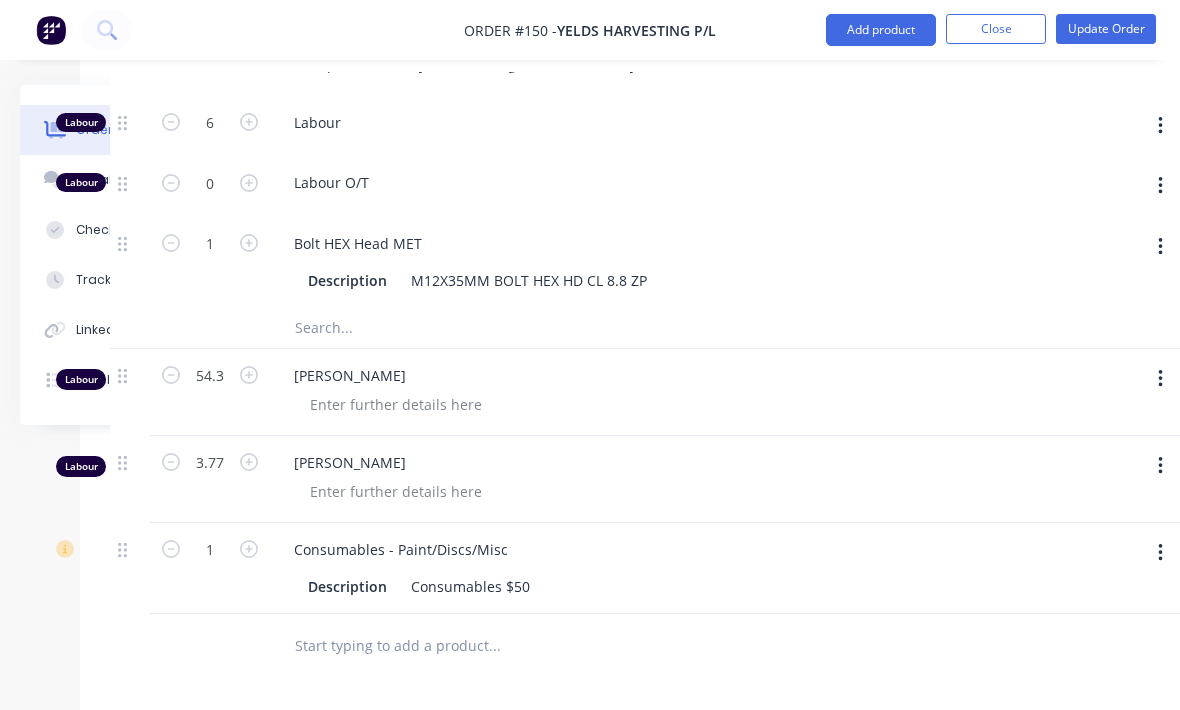 scroll, scrollTop: 973, scrollLeft: 159, axis: both 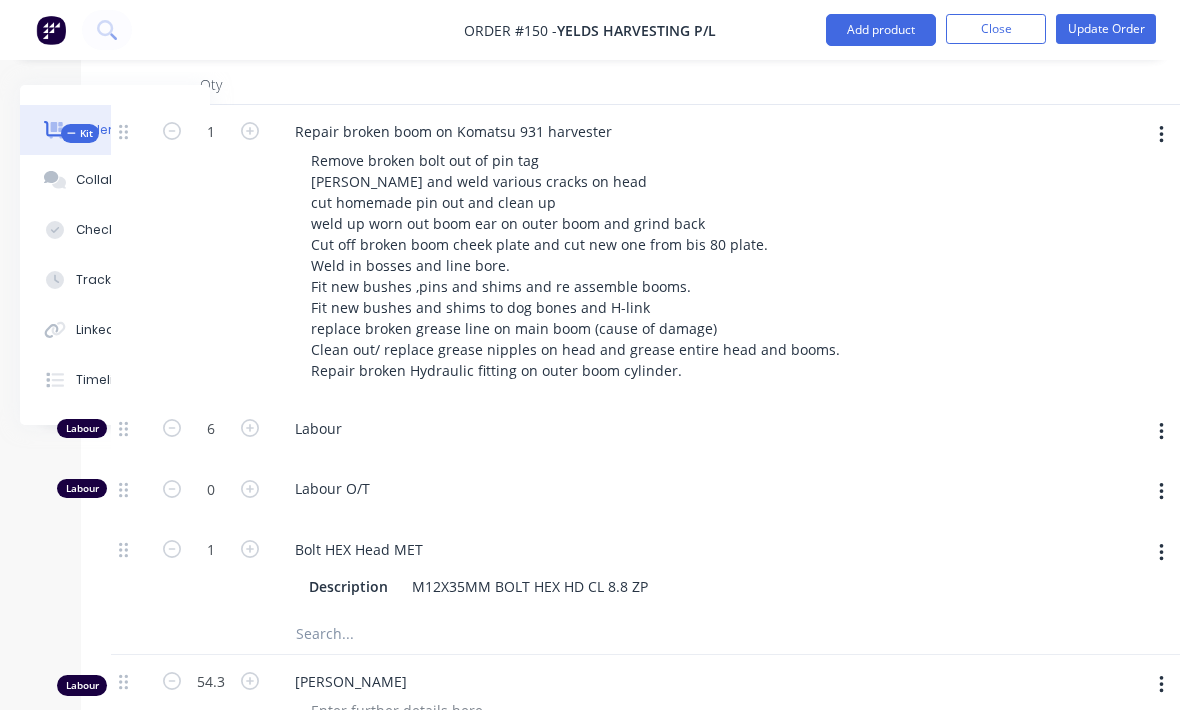 click on "Tracking" at bounding box center [115, 280] 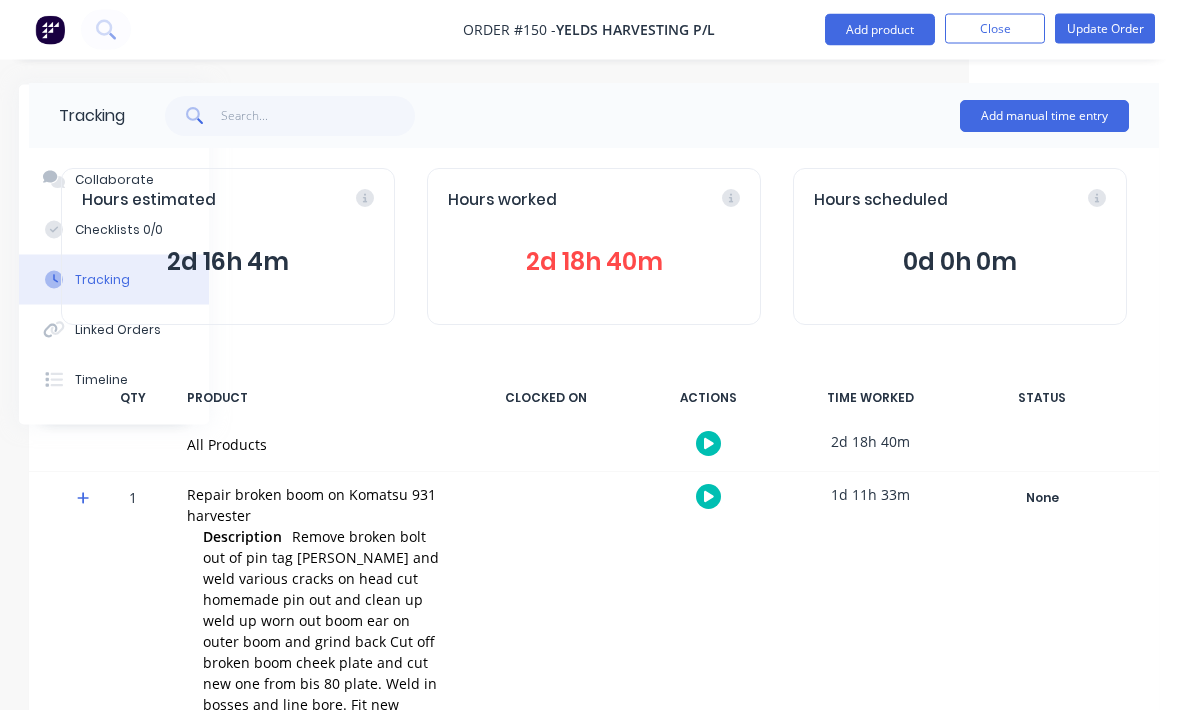 scroll, scrollTop: 0, scrollLeft: 210, axis: horizontal 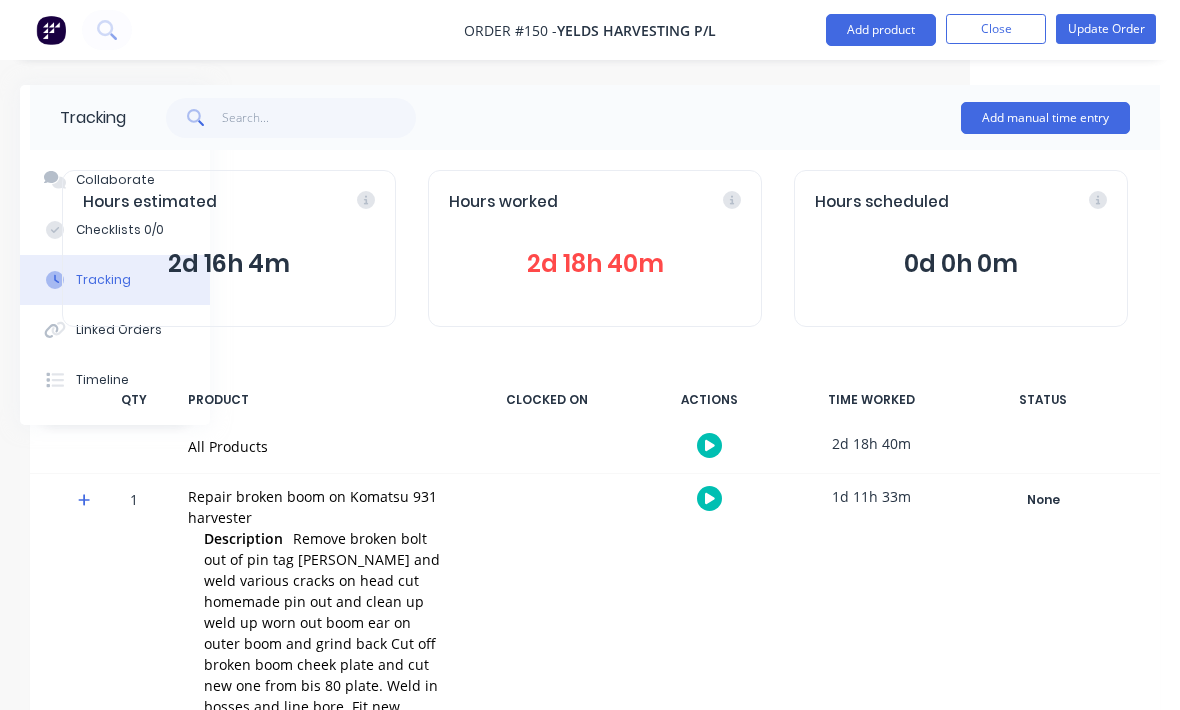 click on "Add manual time entry" at bounding box center [1045, 118] 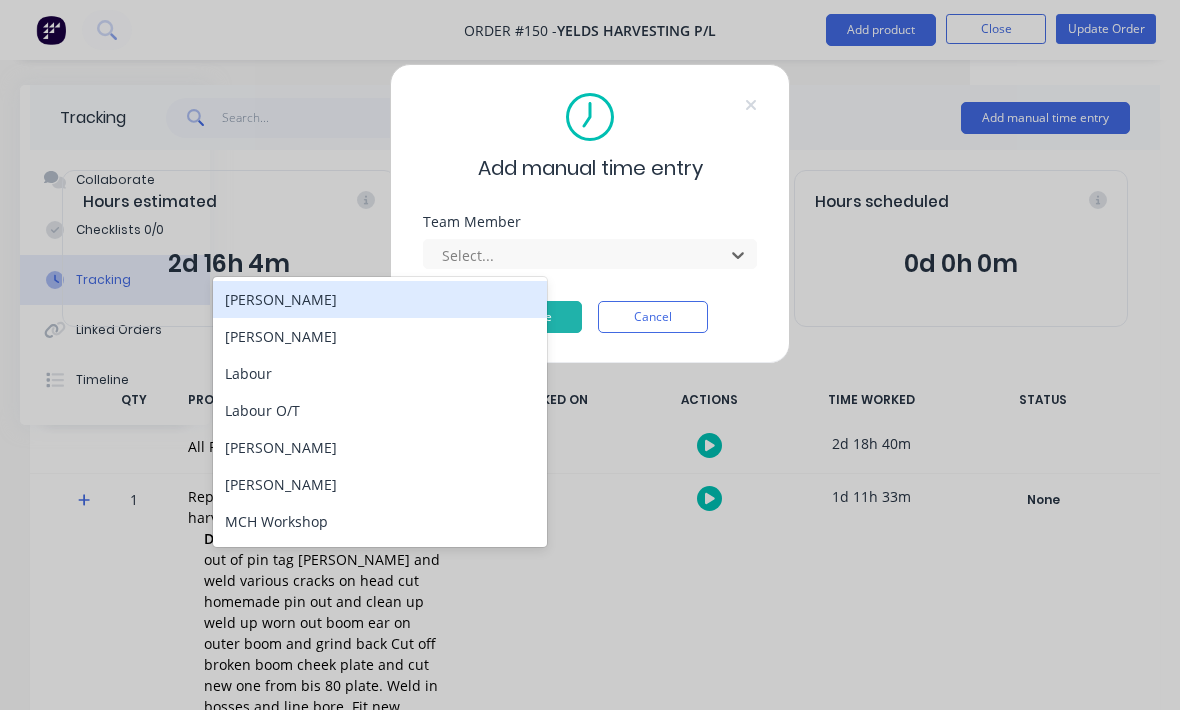 scroll, scrollTop: 0, scrollLeft: 62, axis: horizontal 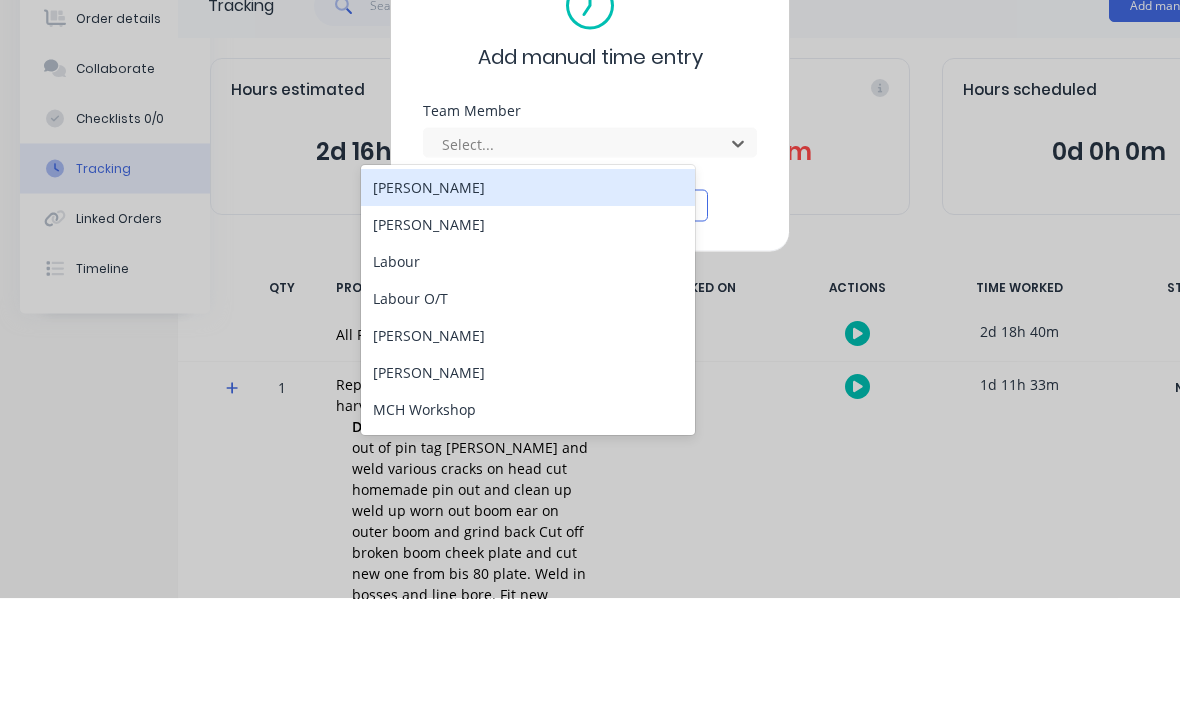 click on "[PERSON_NAME]" at bounding box center (528, 336) 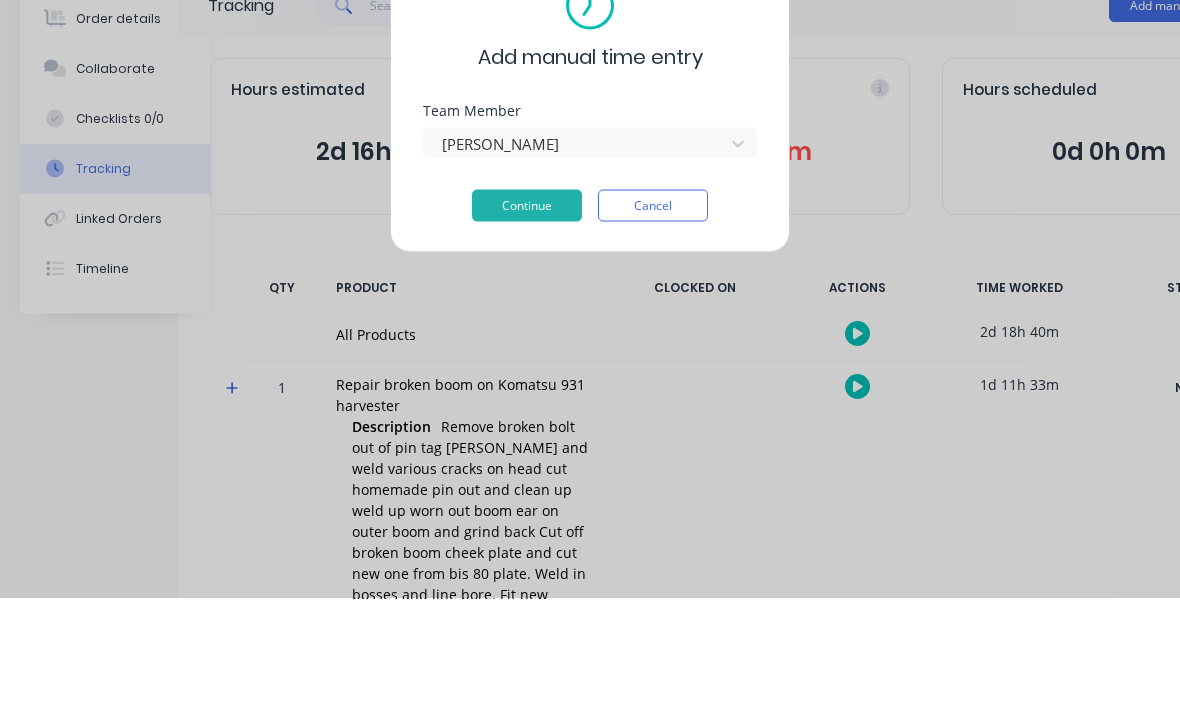 scroll, scrollTop: 112, scrollLeft: 62, axis: both 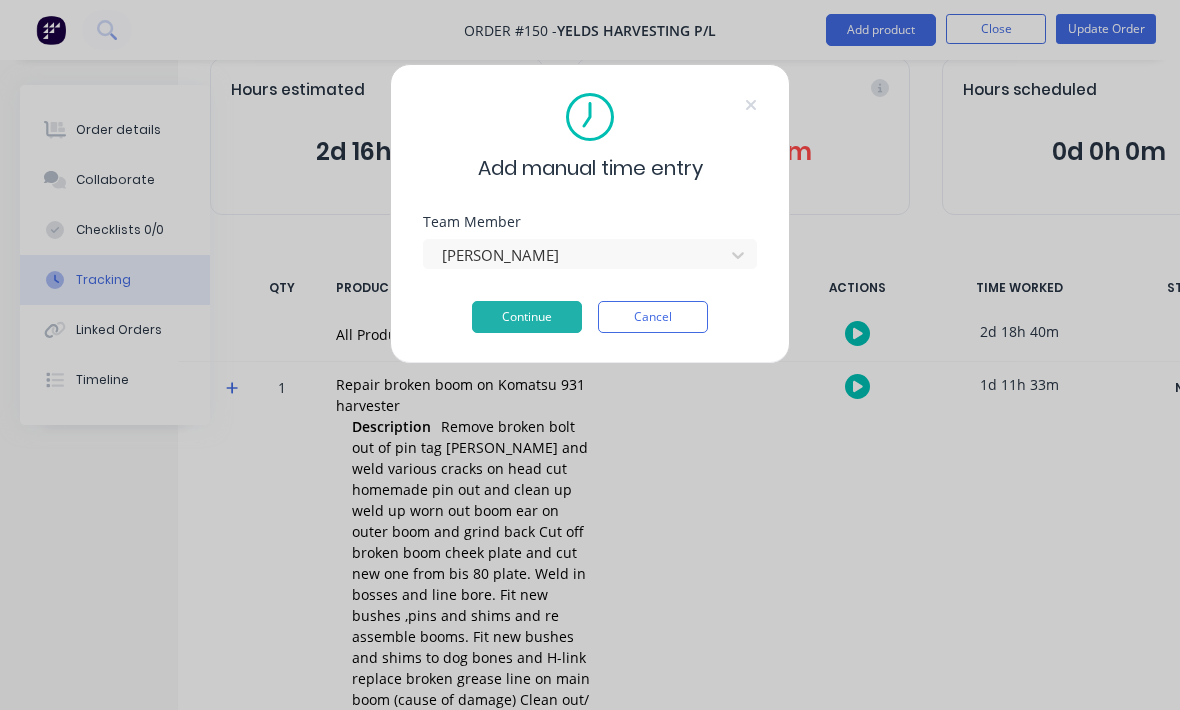click on "Continue" at bounding box center (527, 317) 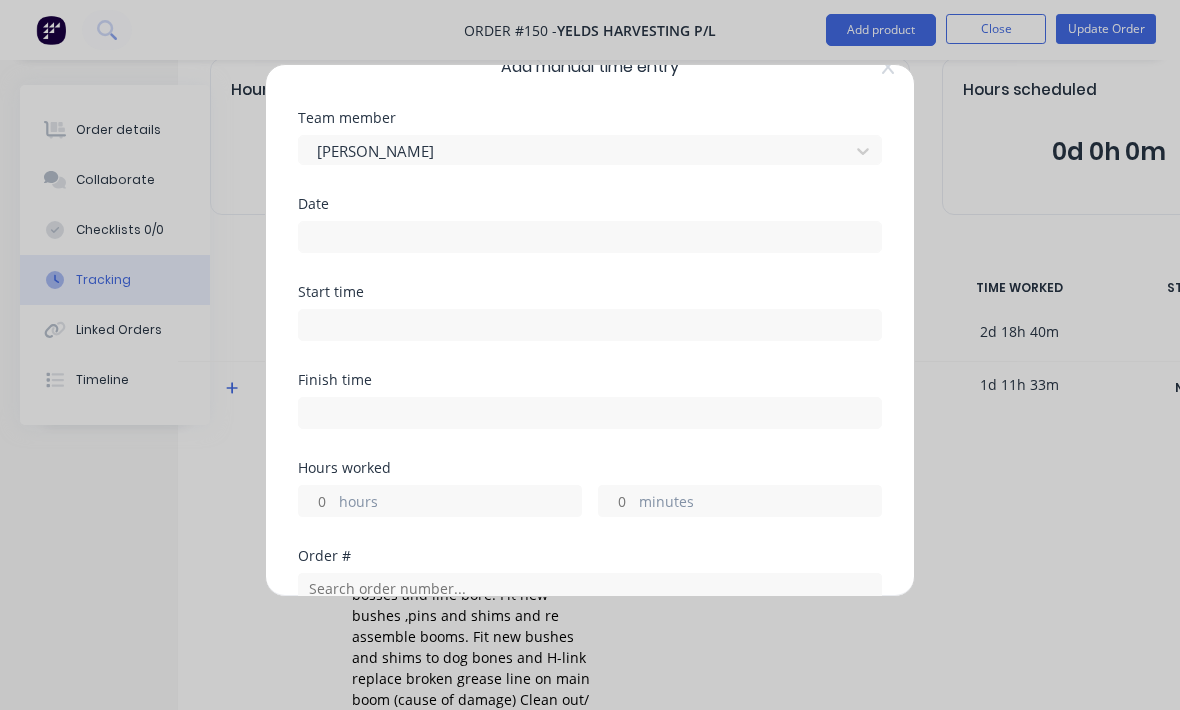 scroll, scrollTop: 41, scrollLeft: 0, axis: vertical 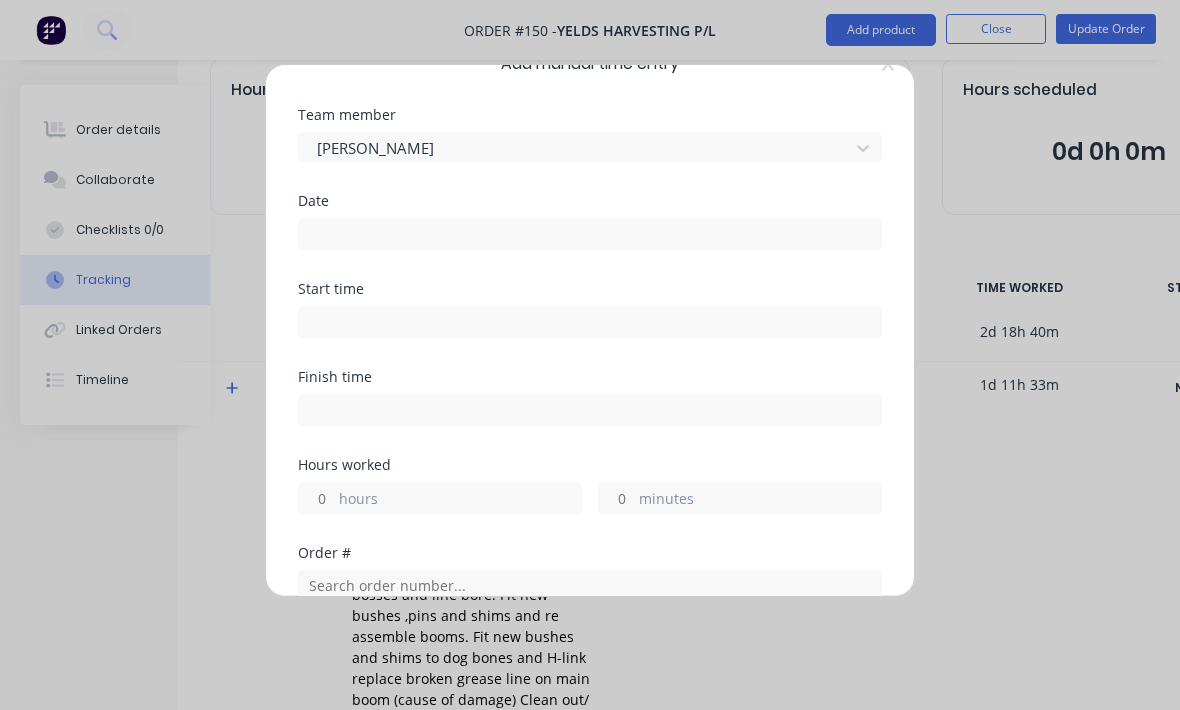 click at bounding box center (590, 234) 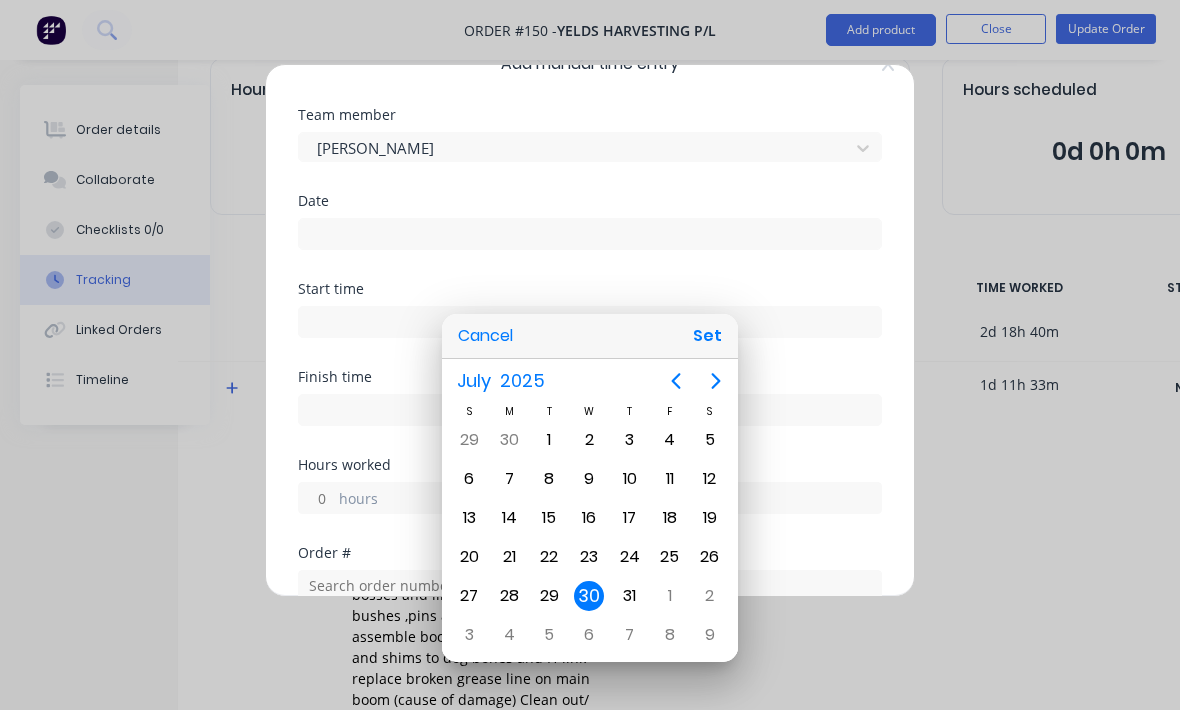 click on "Set" at bounding box center (707, 336) 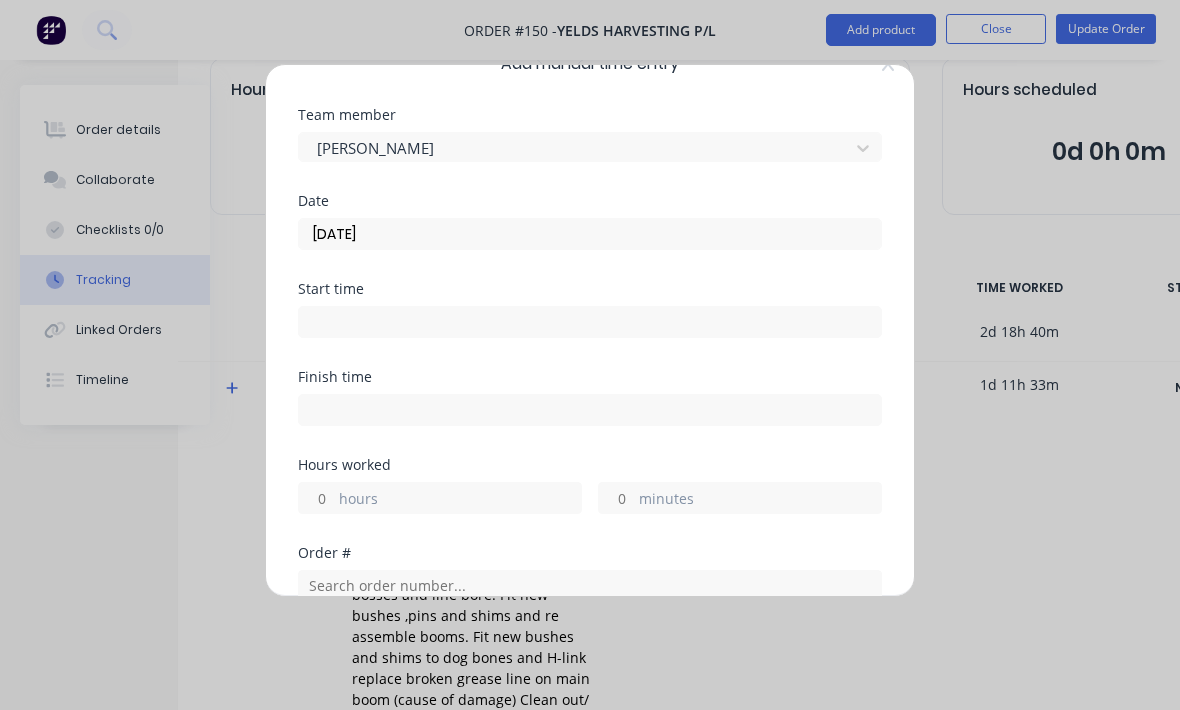 click on "hours" at bounding box center (460, 500) 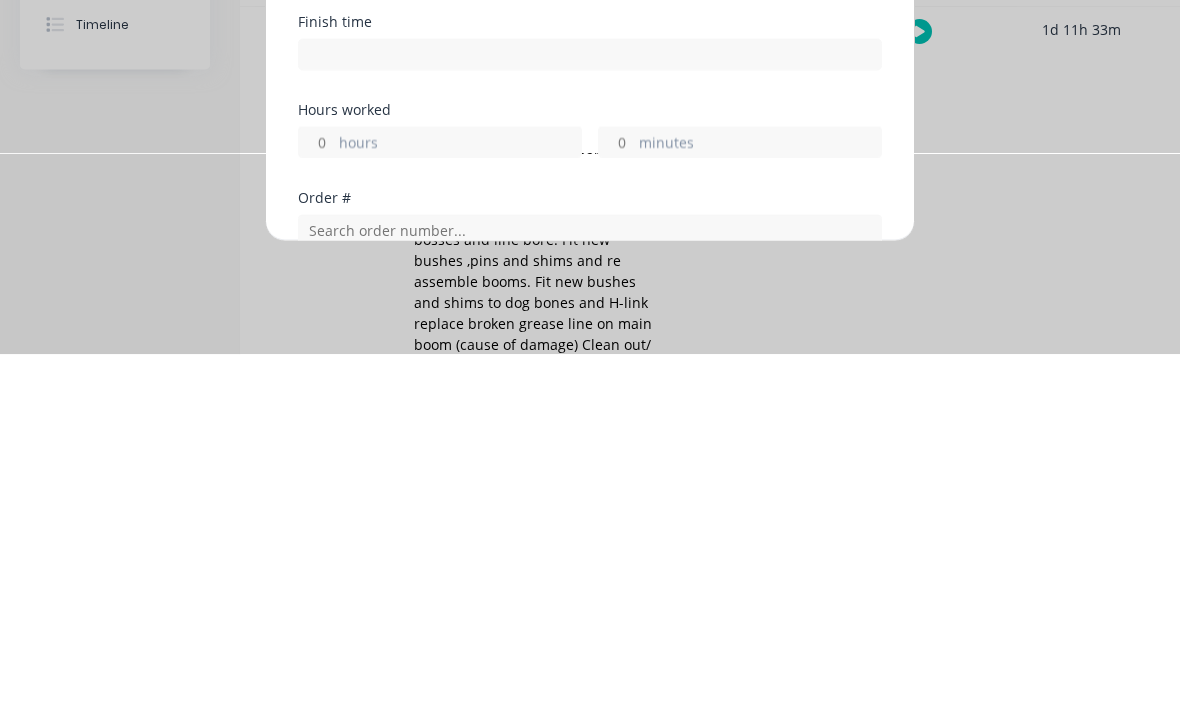 type on "8" 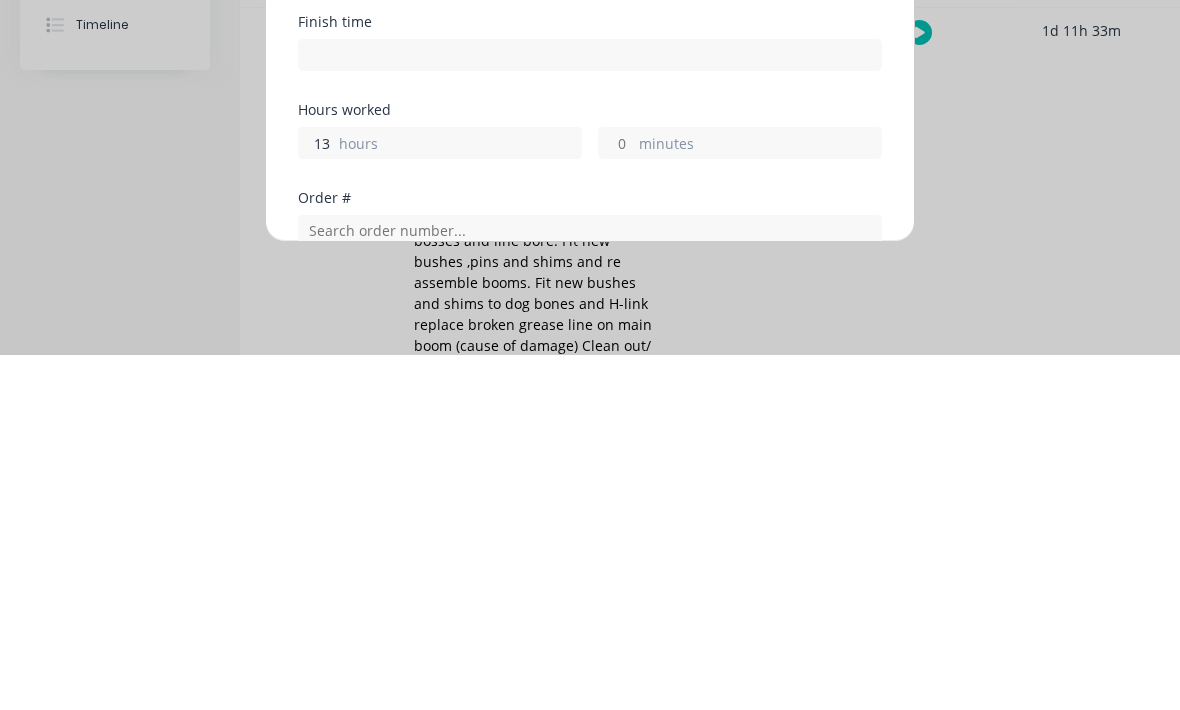 type on "13" 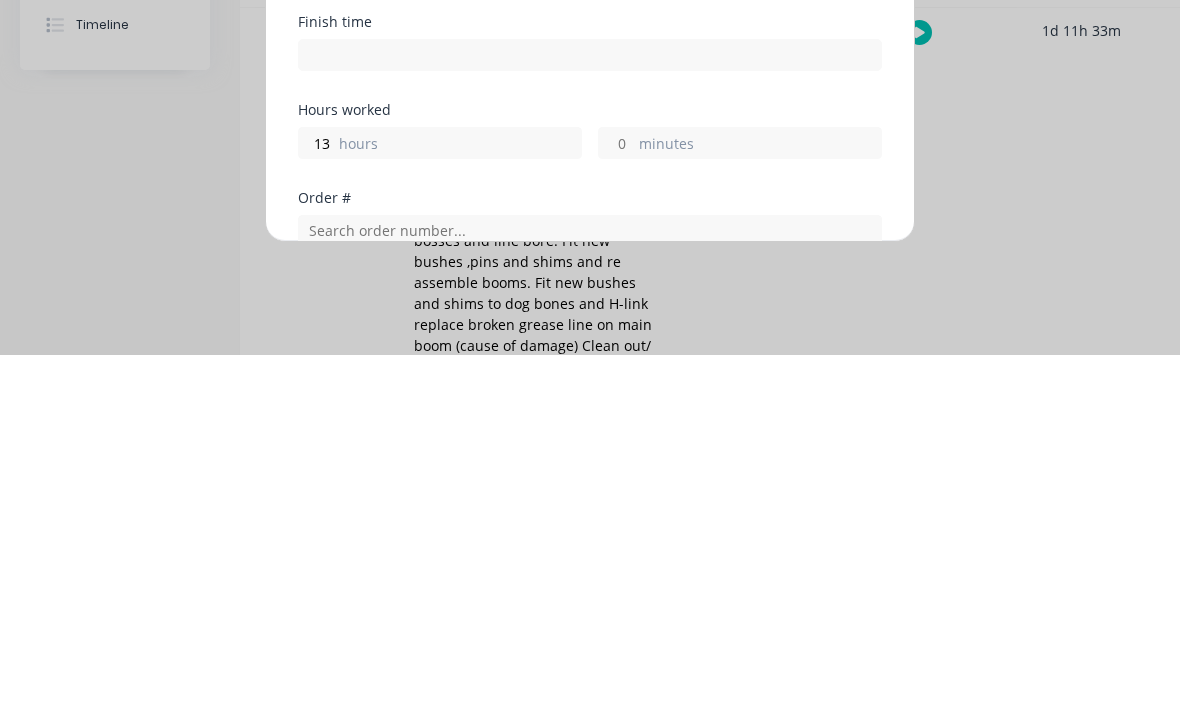 click on "minutes" at bounding box center (760, 500) 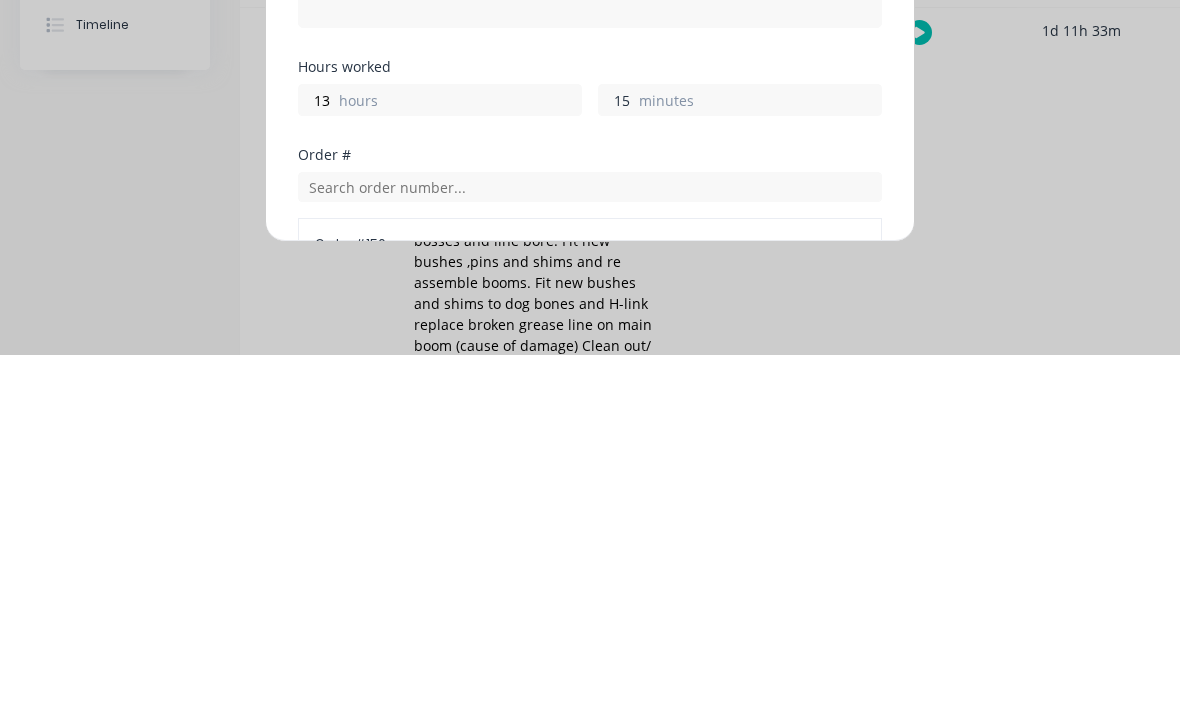 scroll, scrollTop: 92, scrollLeft: 0, axis: vertical 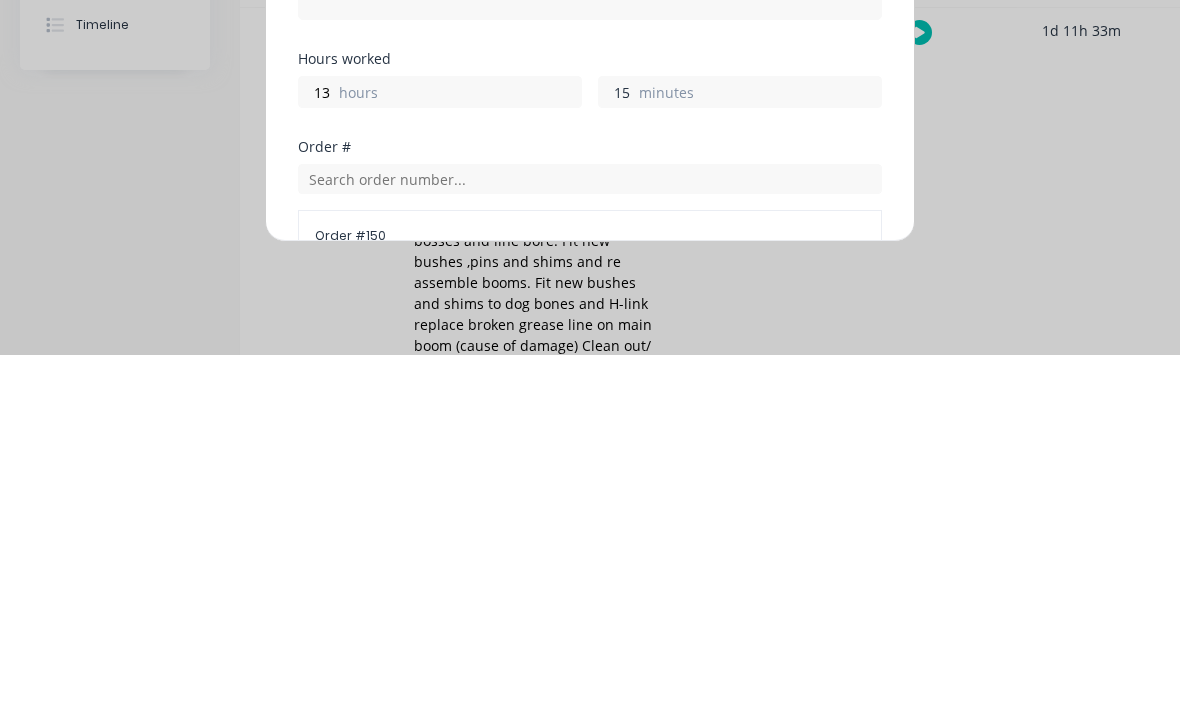 type on "15" 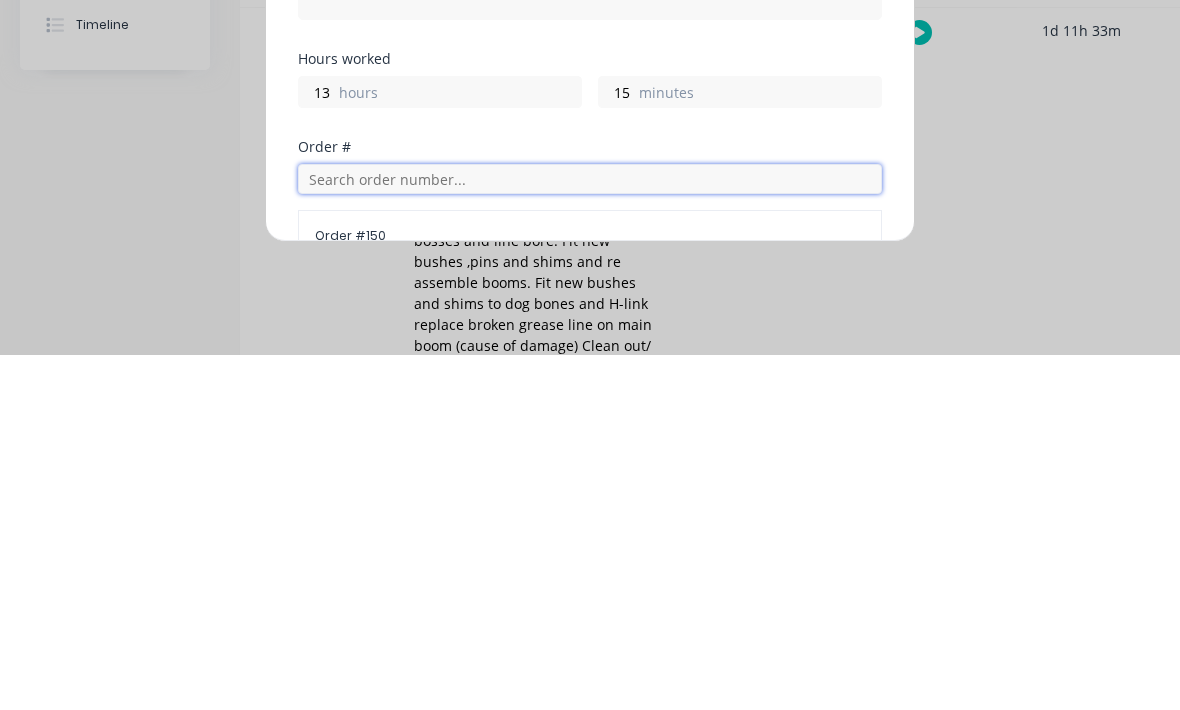 click at bounding box center [590, 534] 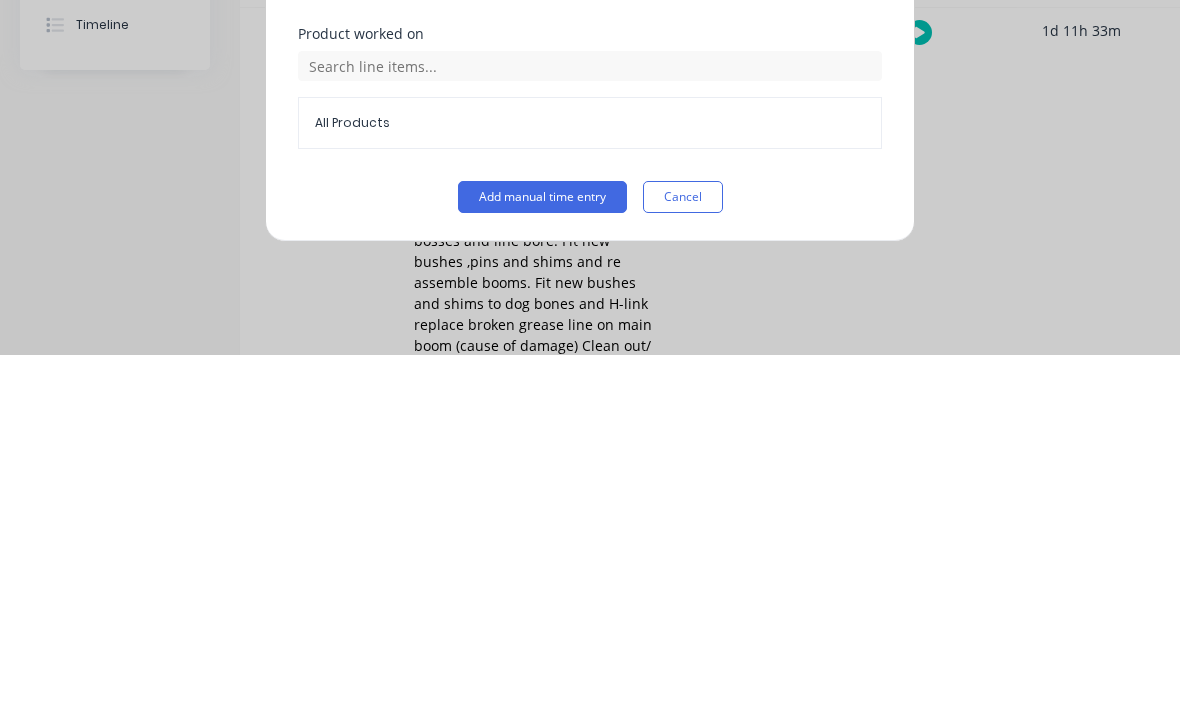 scroll, scrollTop: 539, scrollLeft: 0, axis: vertical 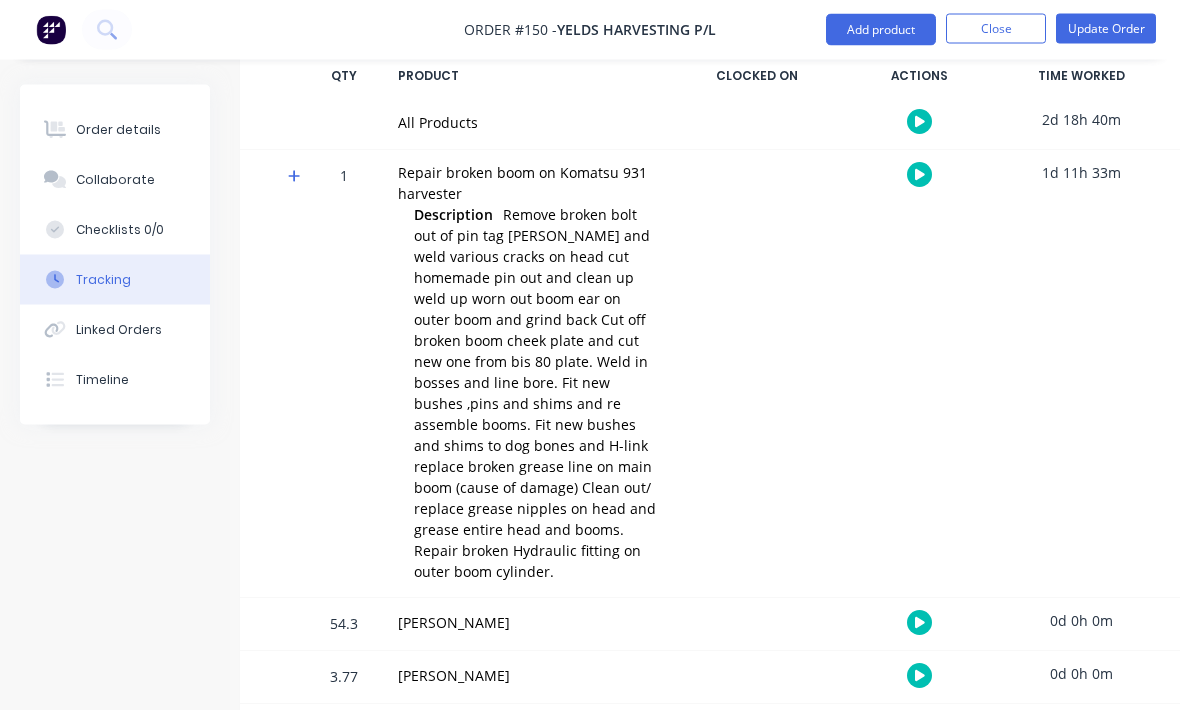 click on "Order details" at bounding box center [118, 130] 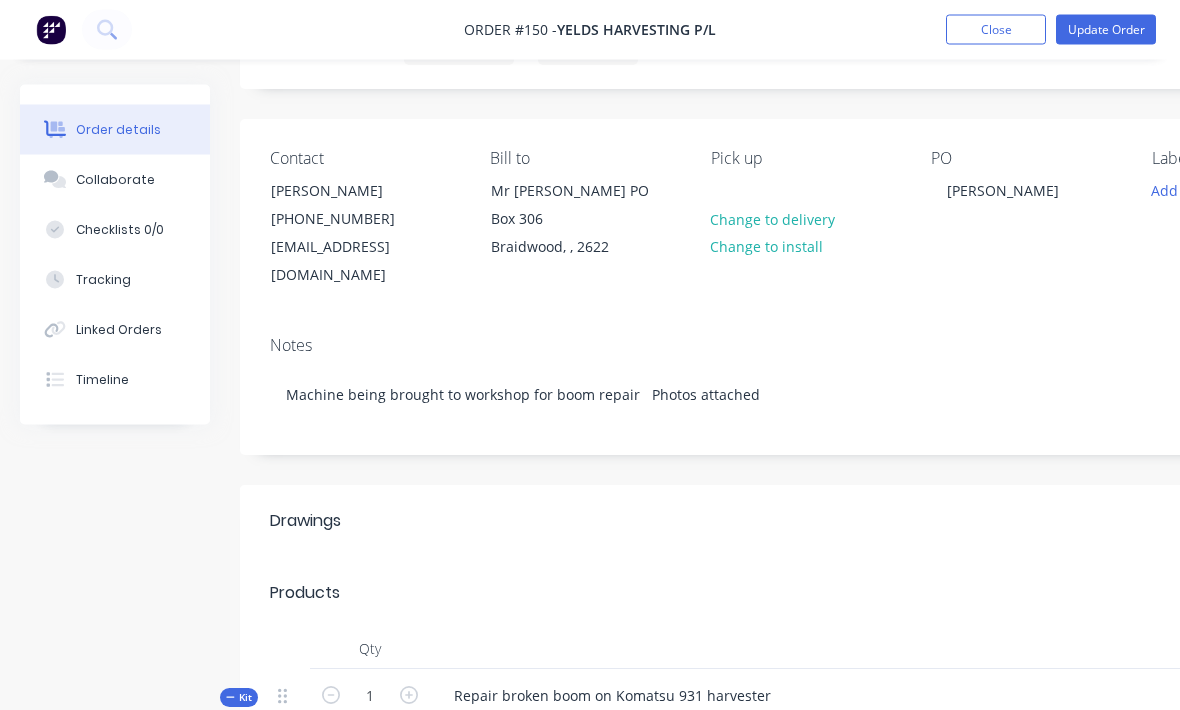 scroll, scrollTop: 0, scrollLeft: 0, axis: both 